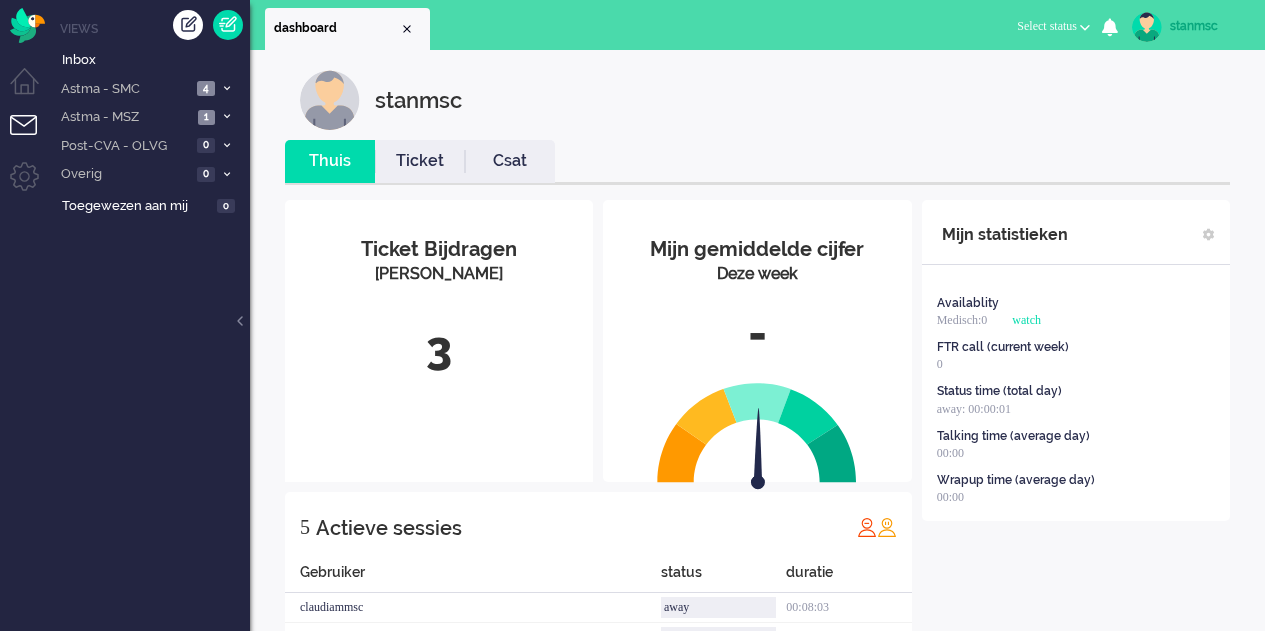 scroll, scrollTop: 0, scrollLeft: 0, axis: both 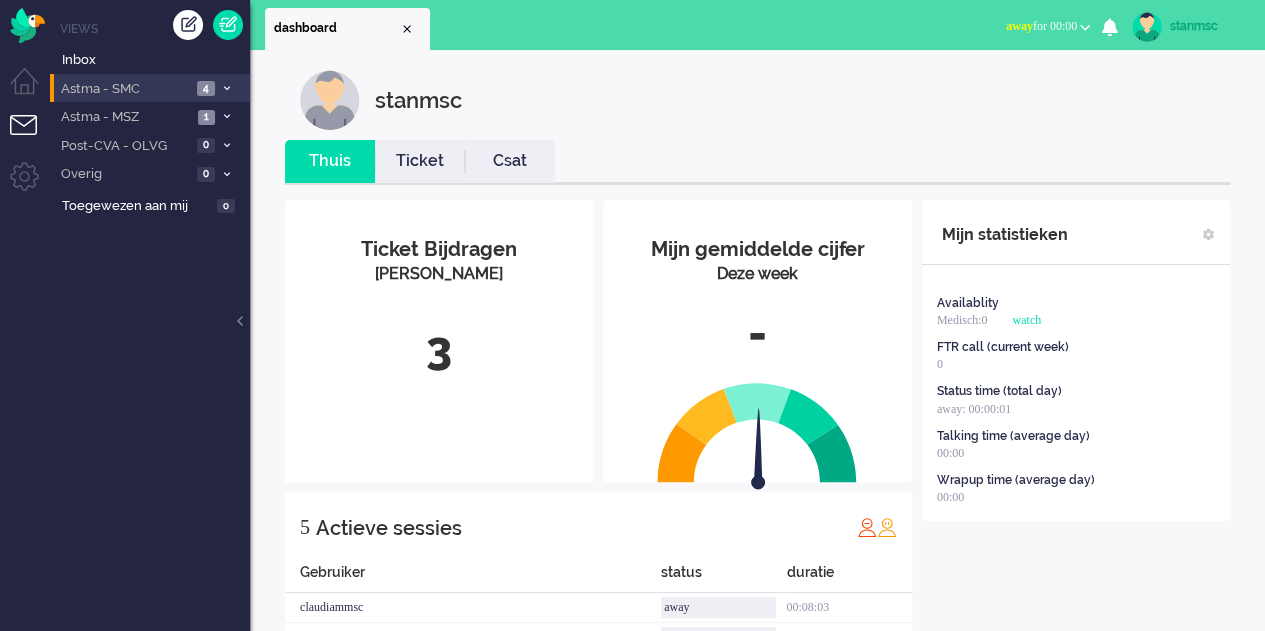 click on "Astma - SMC" at bounding box center (124, 89) 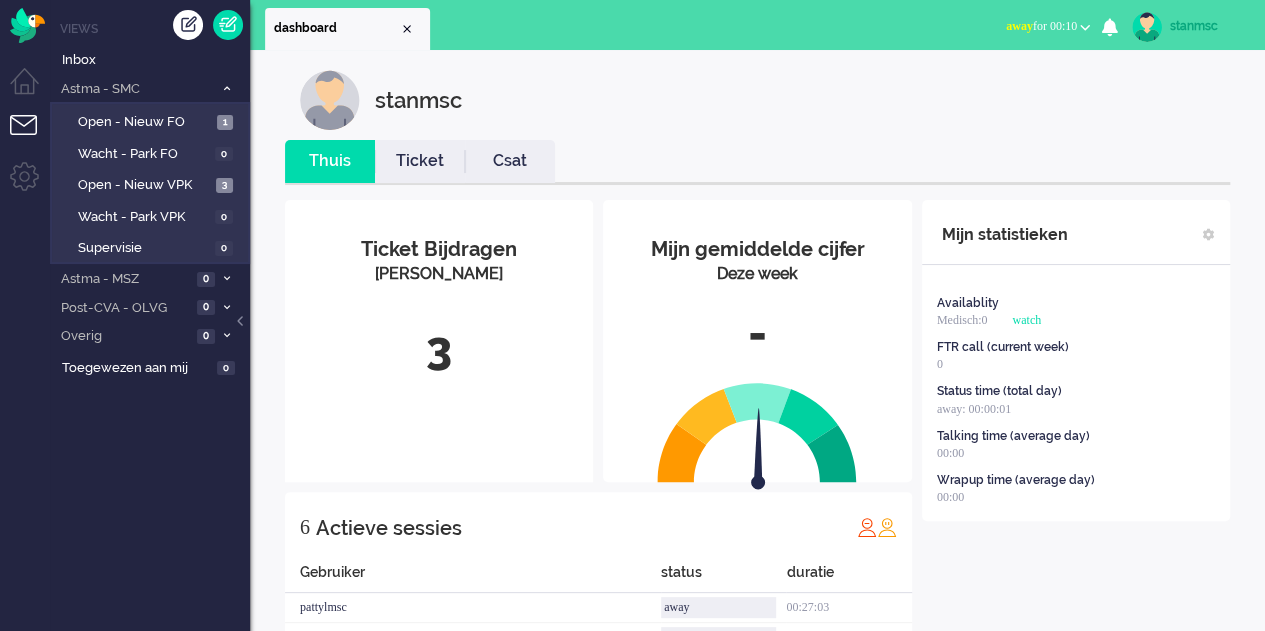click on "away  for 00:10" at bounding box center [1048, 26] 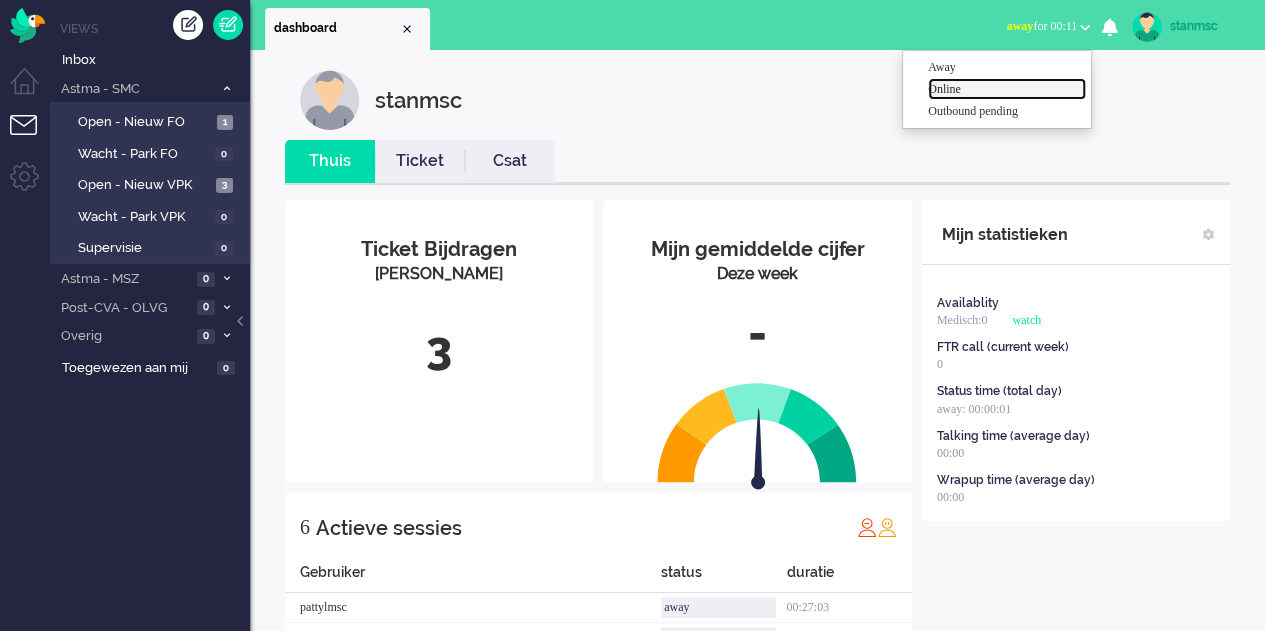 click on "Online" at bounding box center [1007, 89] 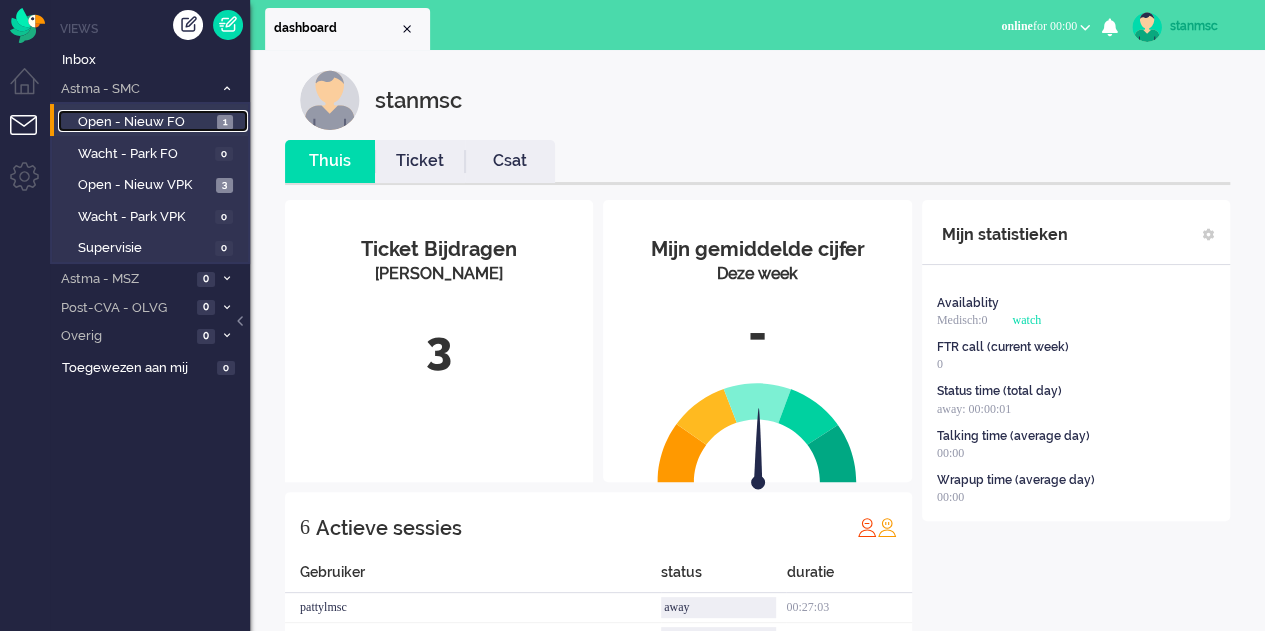 click on "Open - Nieuw FO" at bounding box center [145, 122] 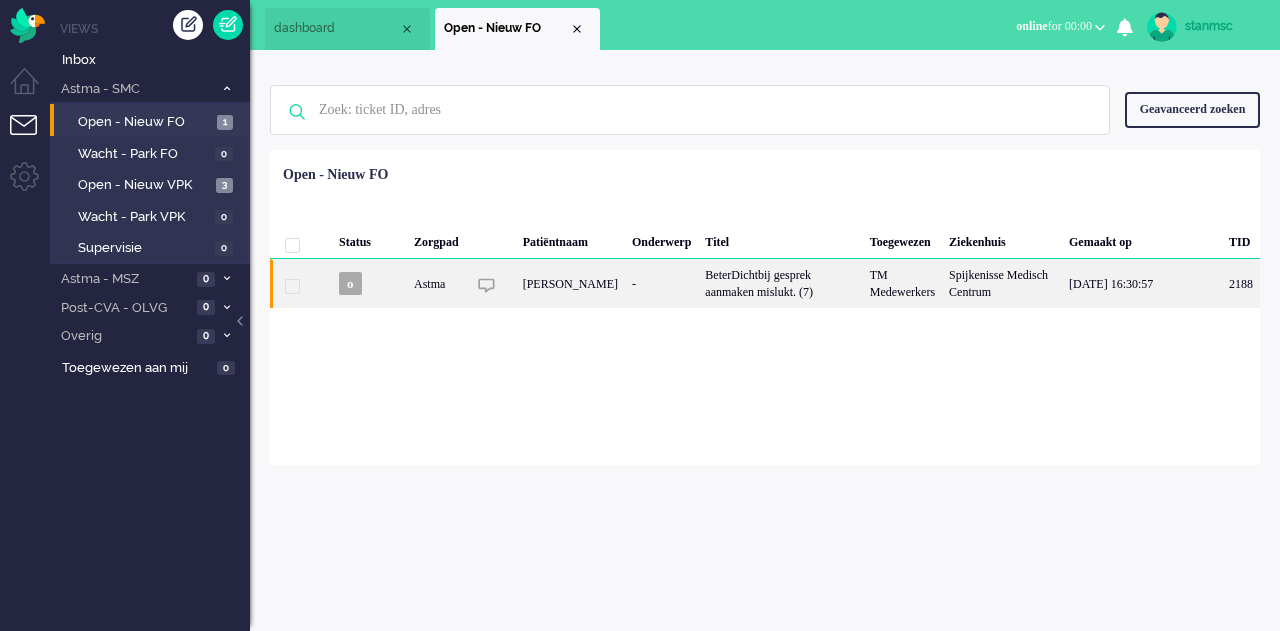 click on "[PERSON_NAME]" 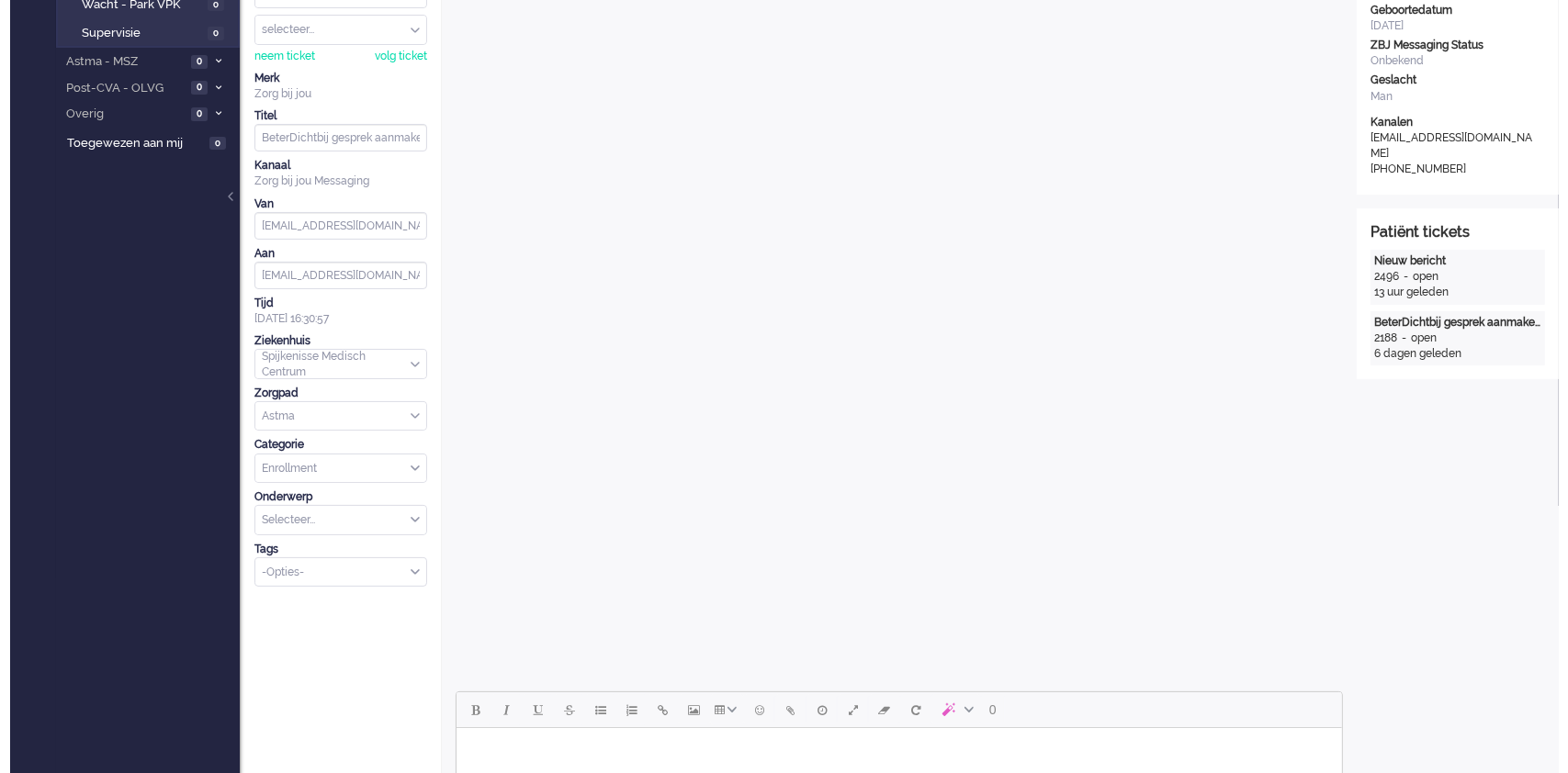 scroll, scrollTop: 0, scrollLeft: 0, axis: both 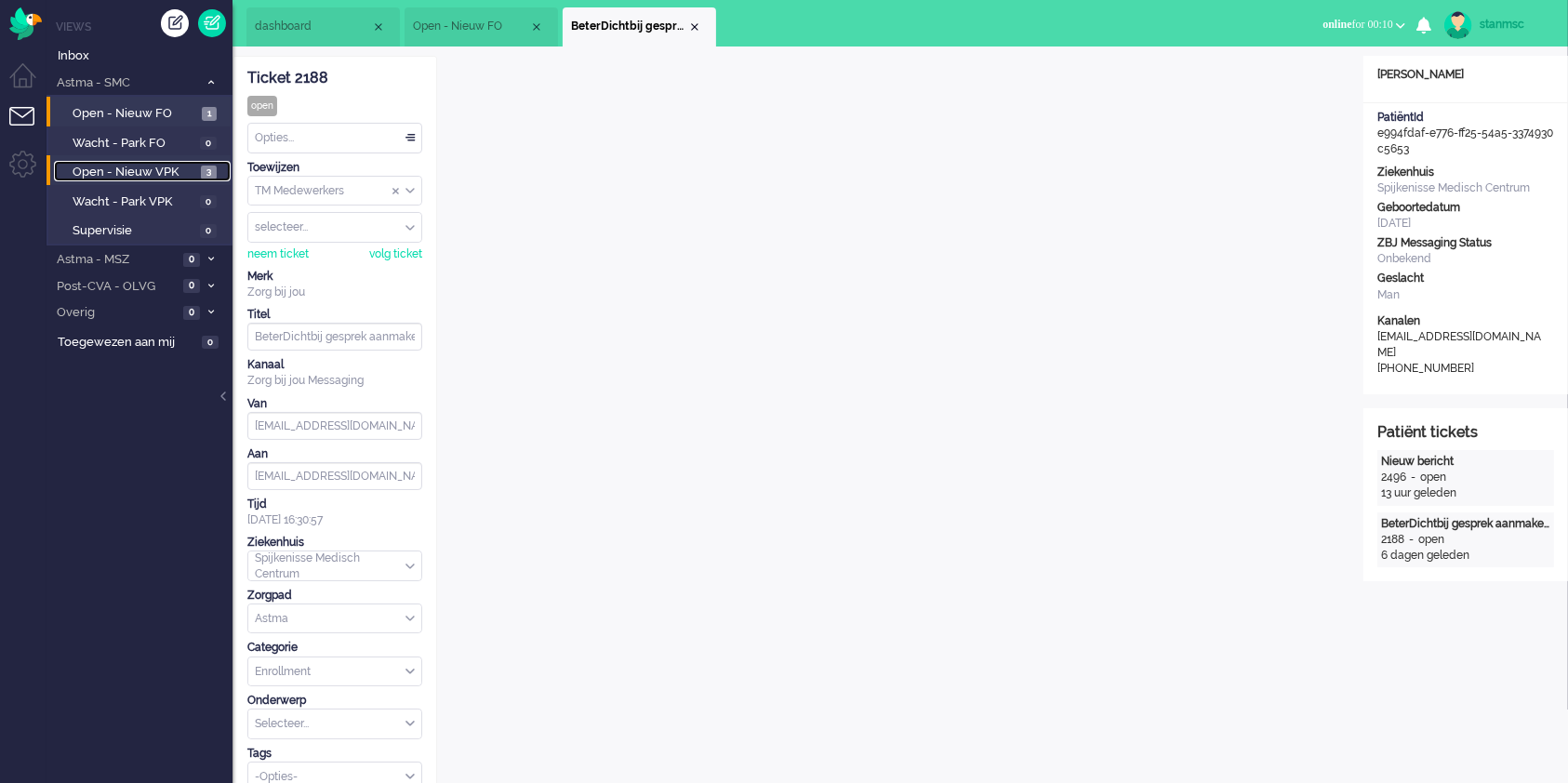 click on "Open - Nieuw VPK" at bounding box center (134, 172) 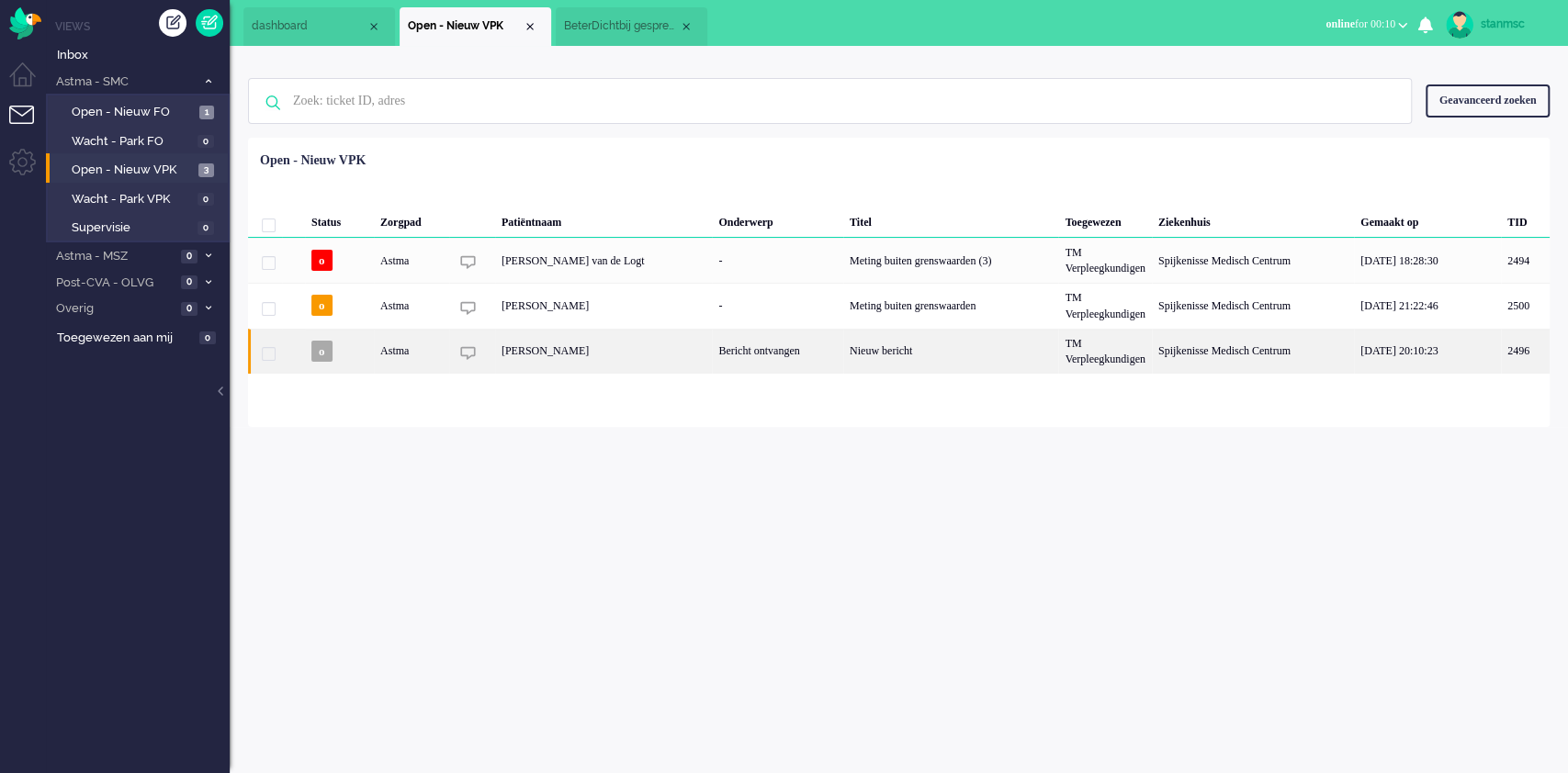 click on "[PERSON_NAME]" 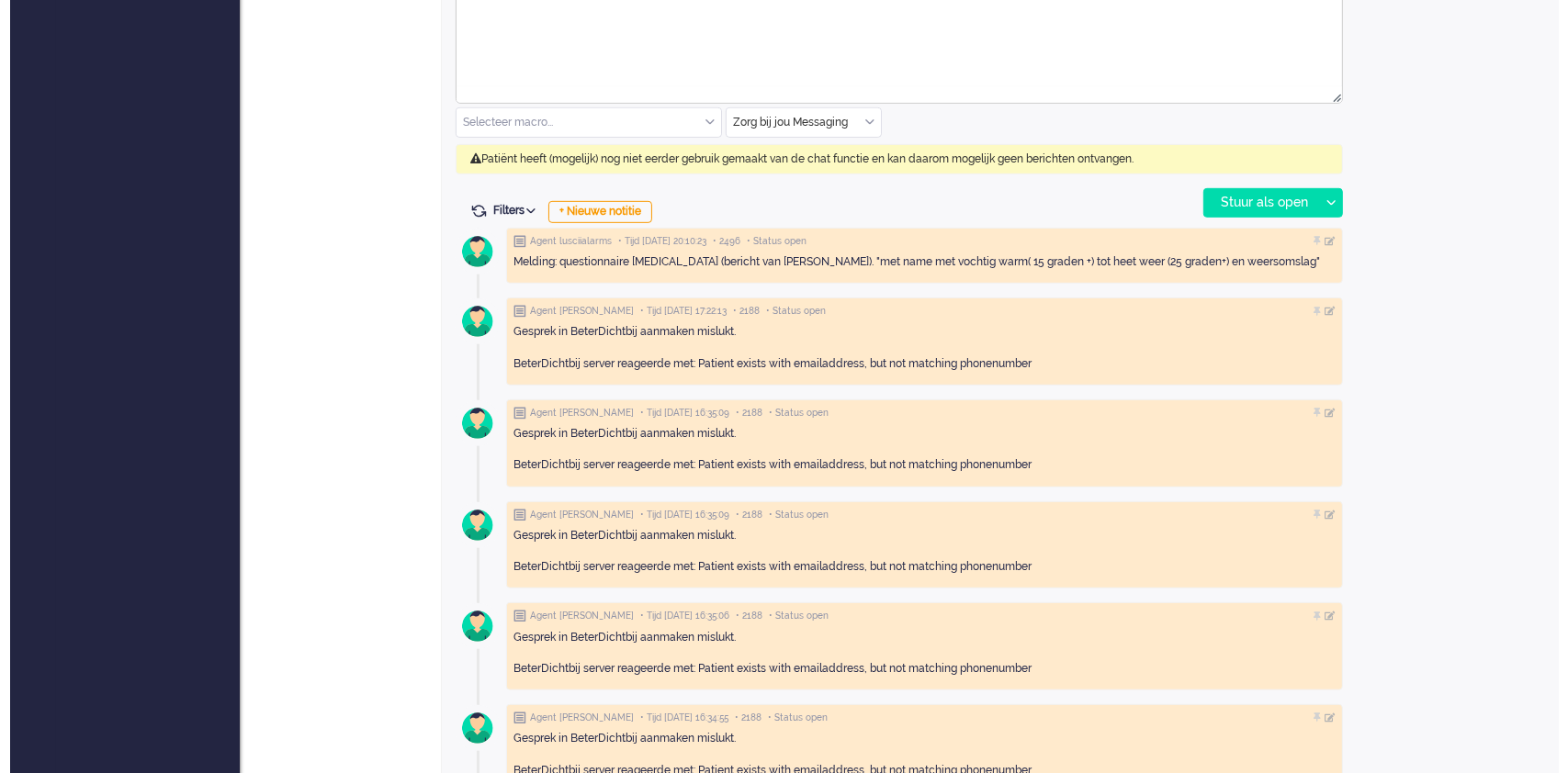 scroll, scrollTop: 0, scrollLeft: 0, axis: both 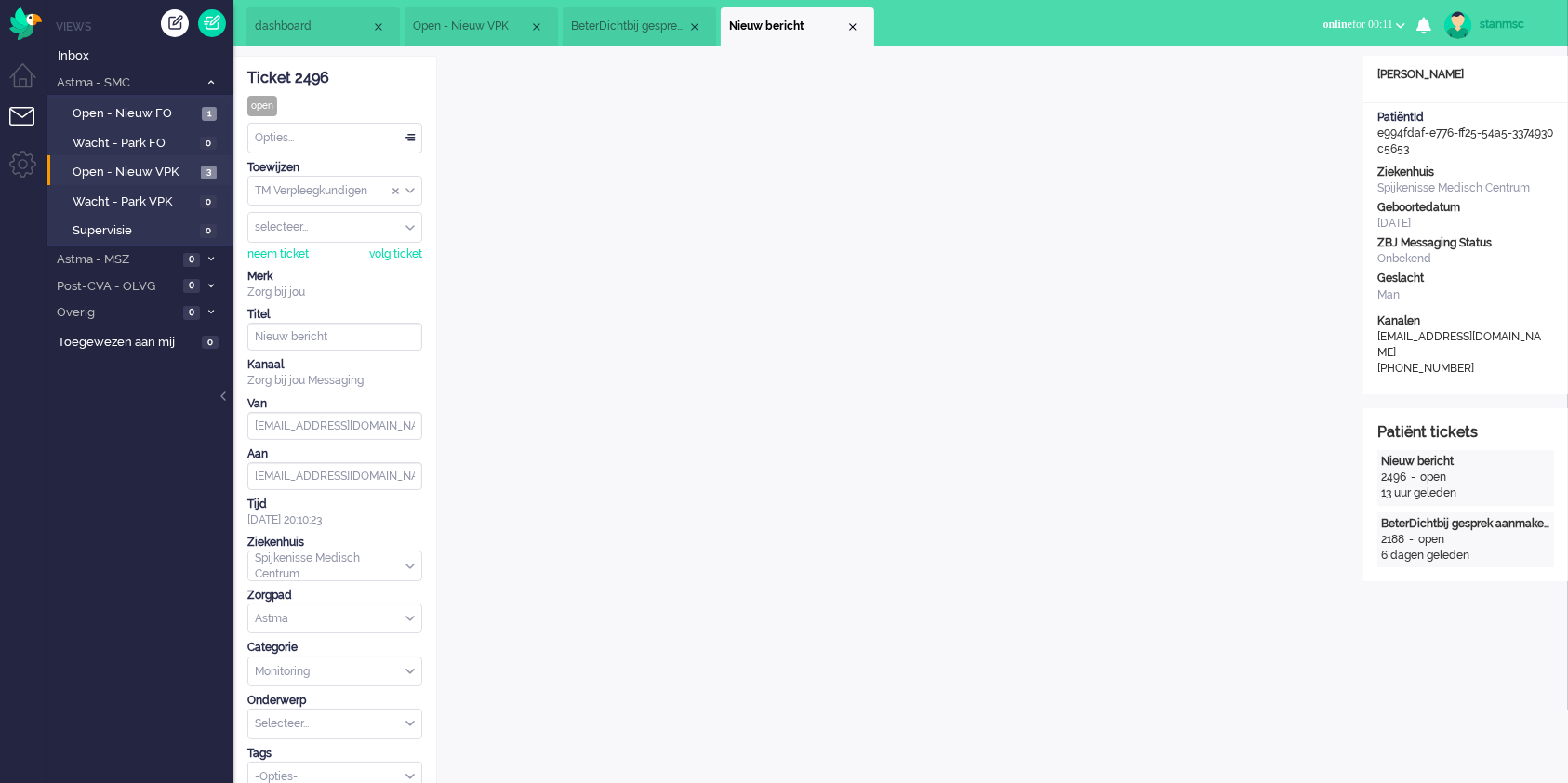 click on "Opties..." at bounding box center [335, 138] 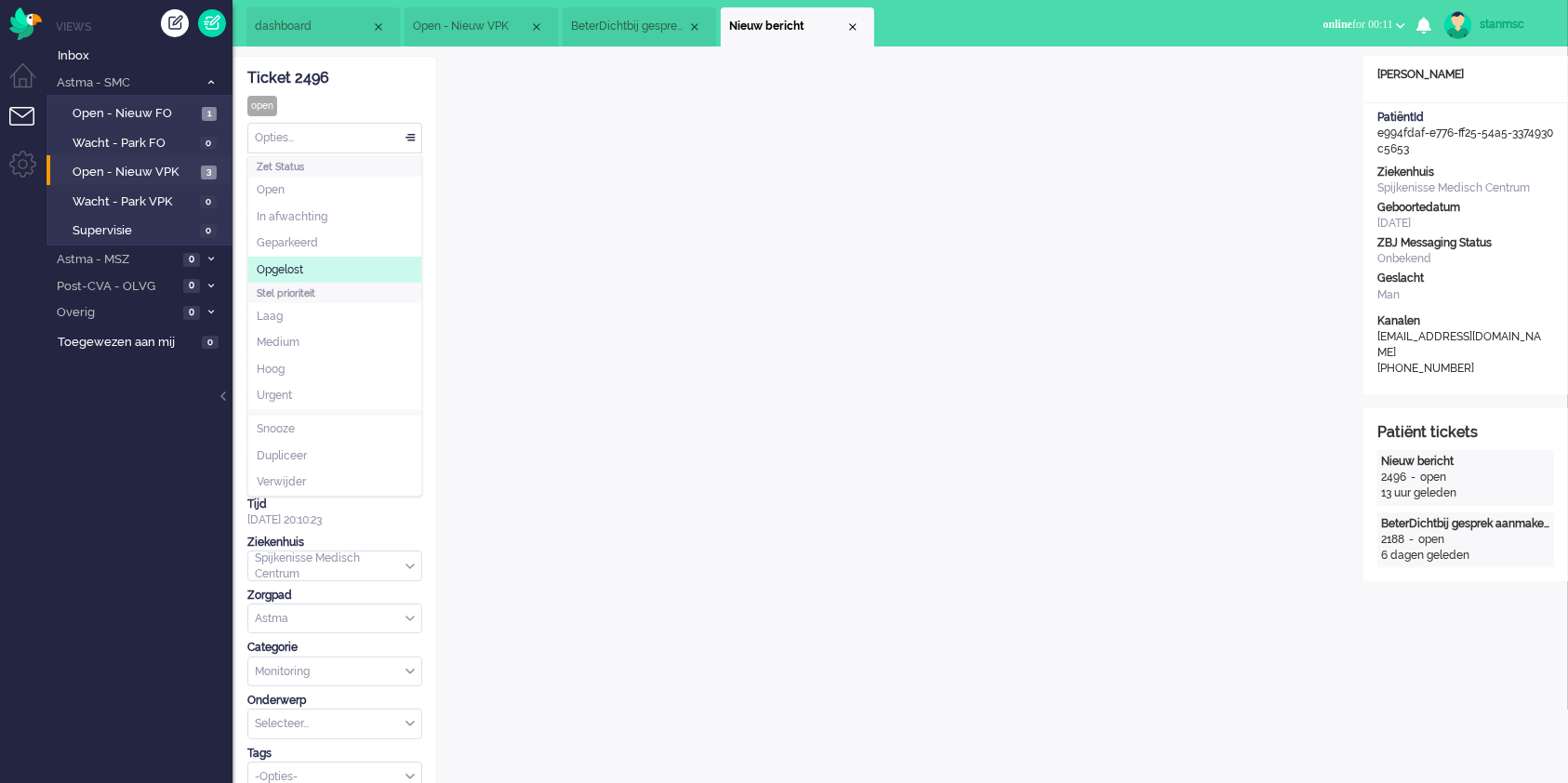 click on "Opgelost" 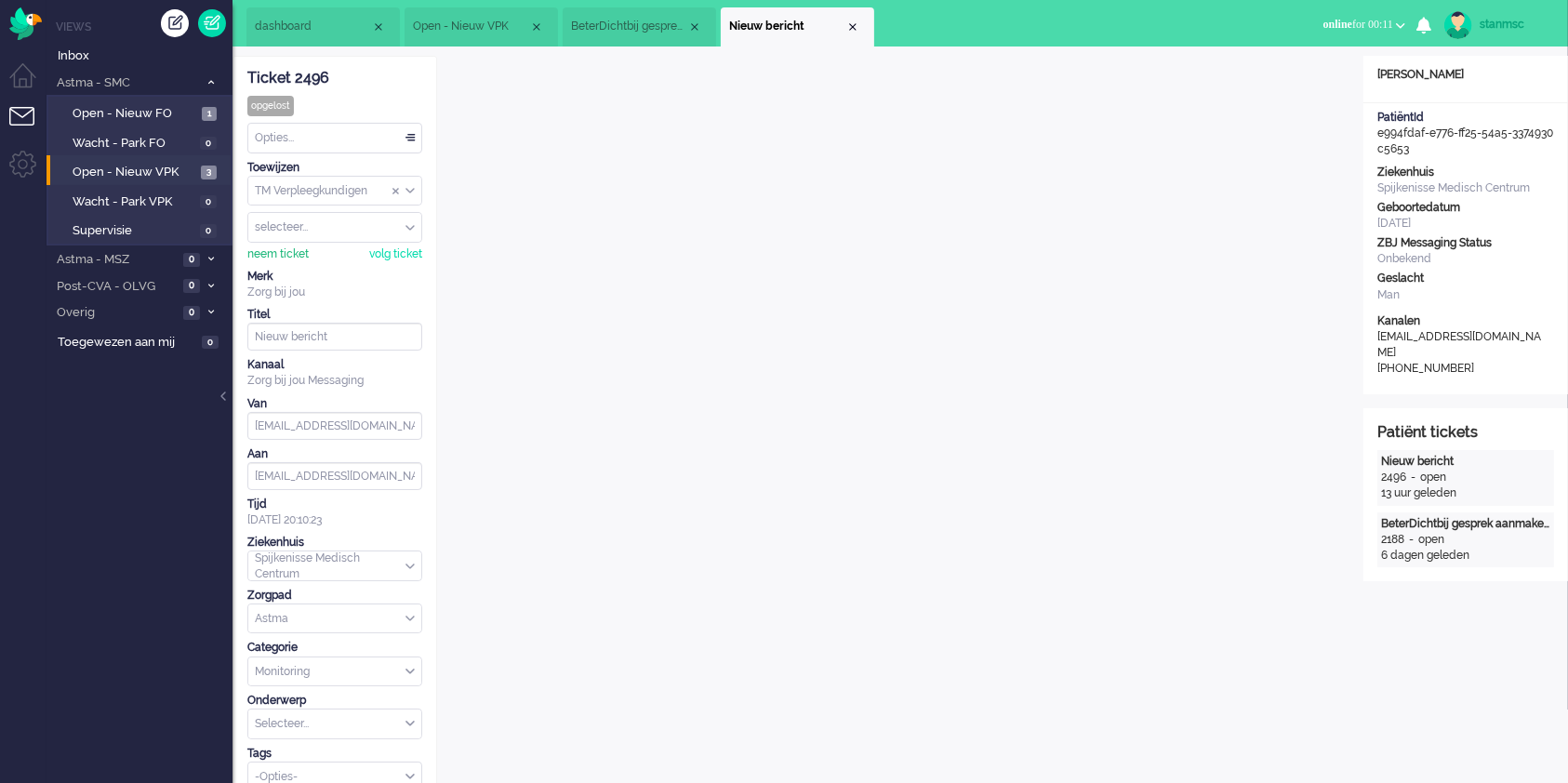 click on "neem ticket" at bounding box center [278, 254] 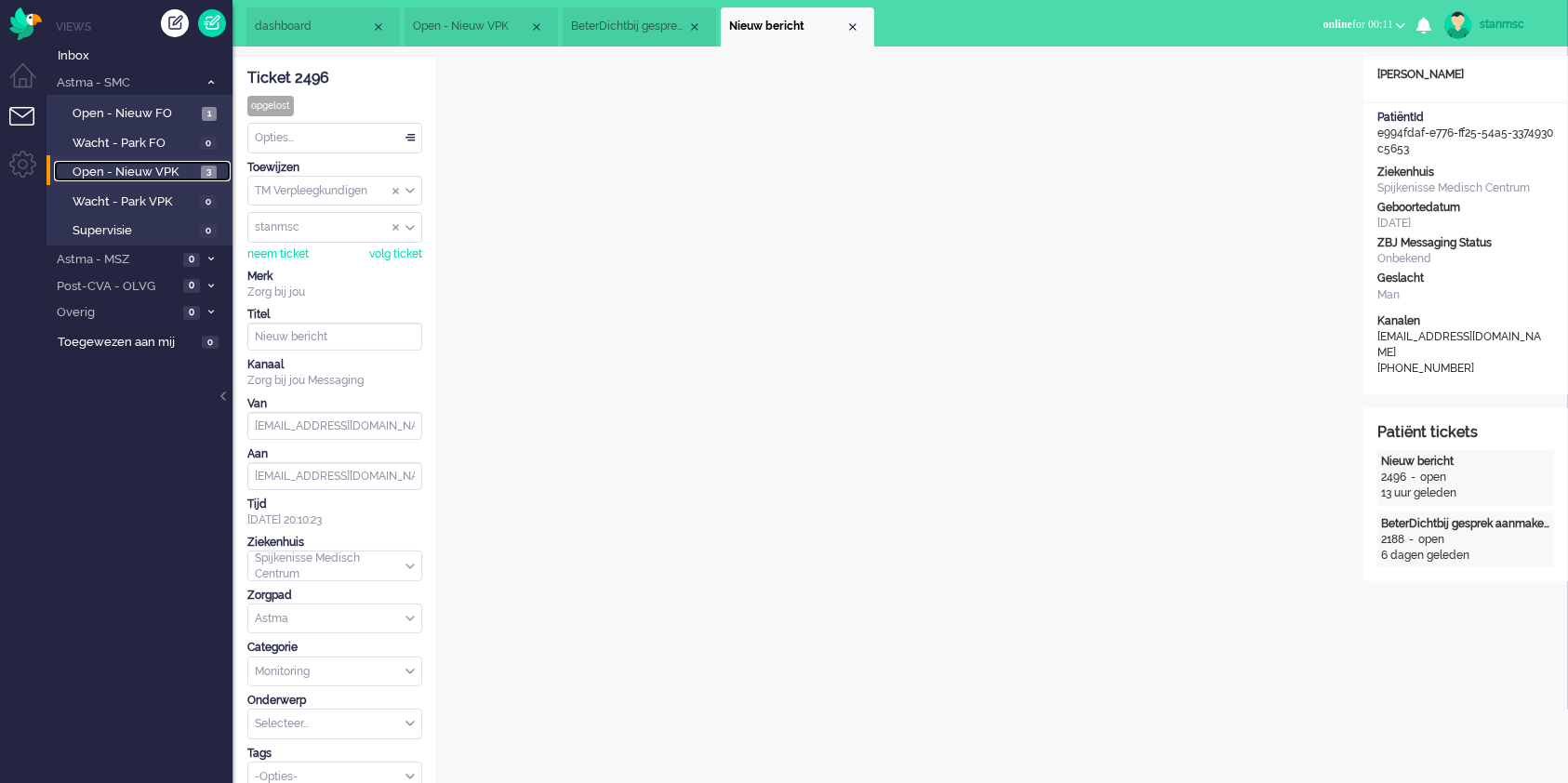 click on "Open - Nieuw VPK" at bounding box center (134, 172) 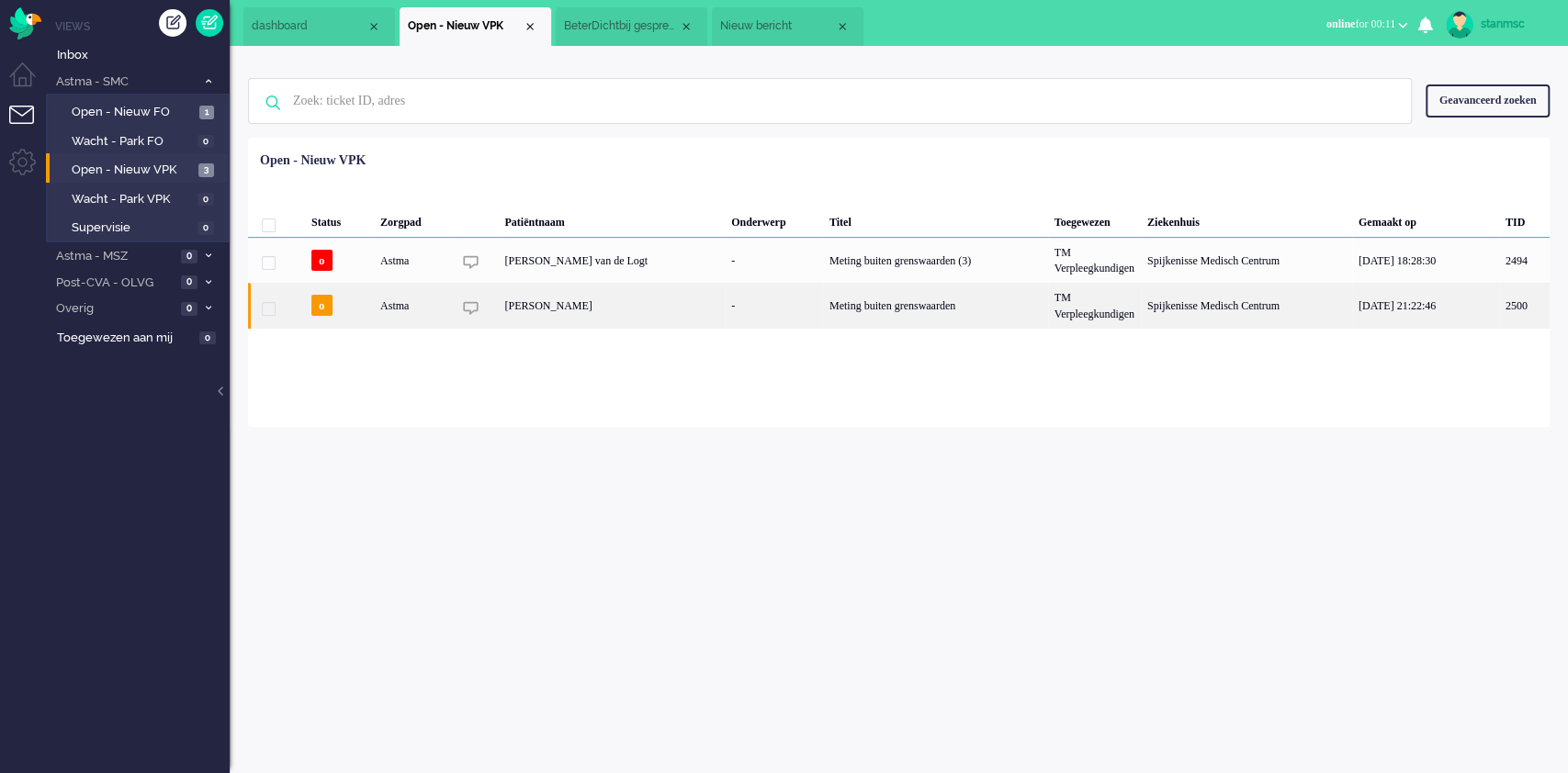 click on "Astma" 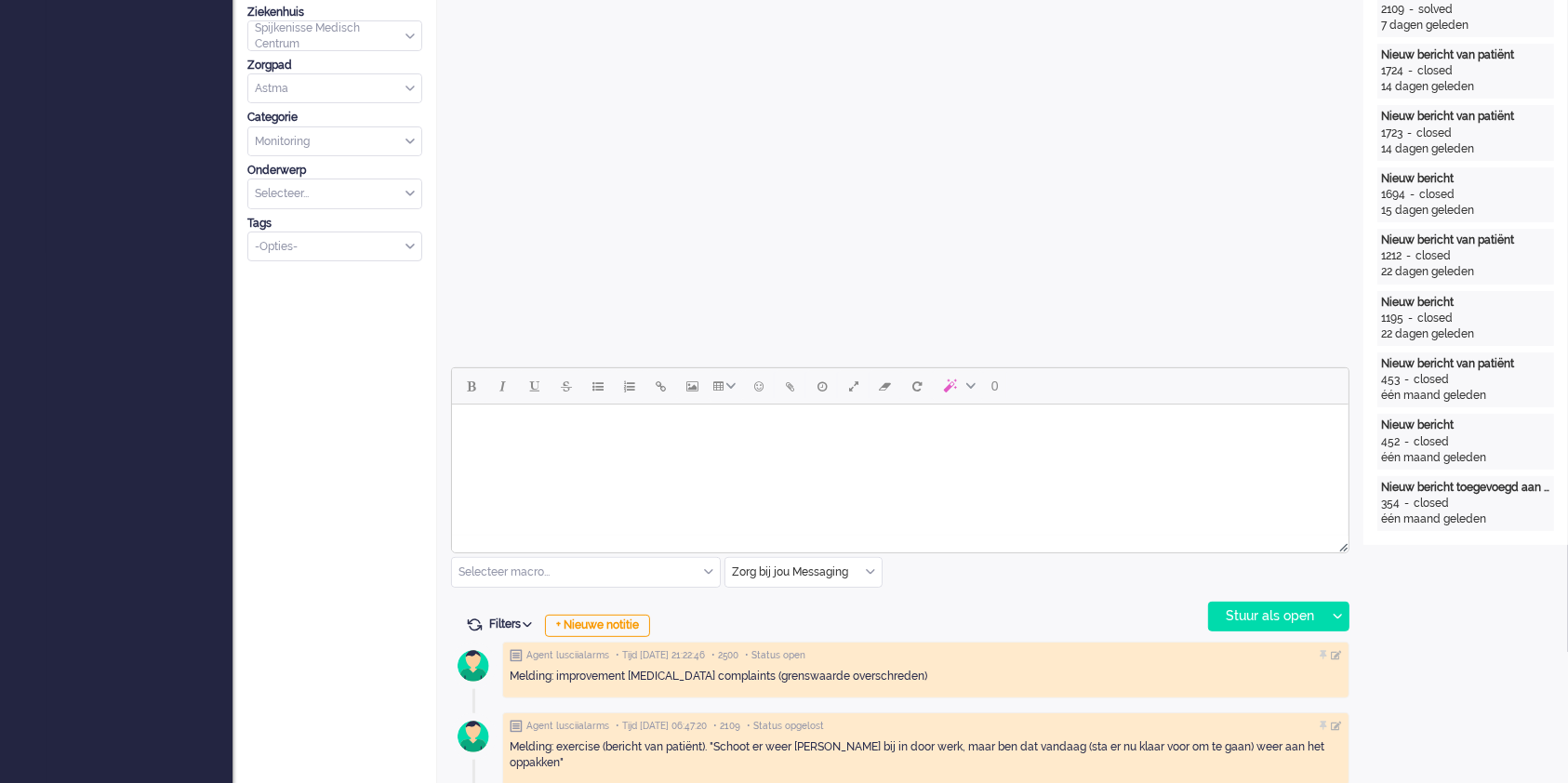 scroll, scrollTop: 110, scrollLeft: 0, axis: vertical 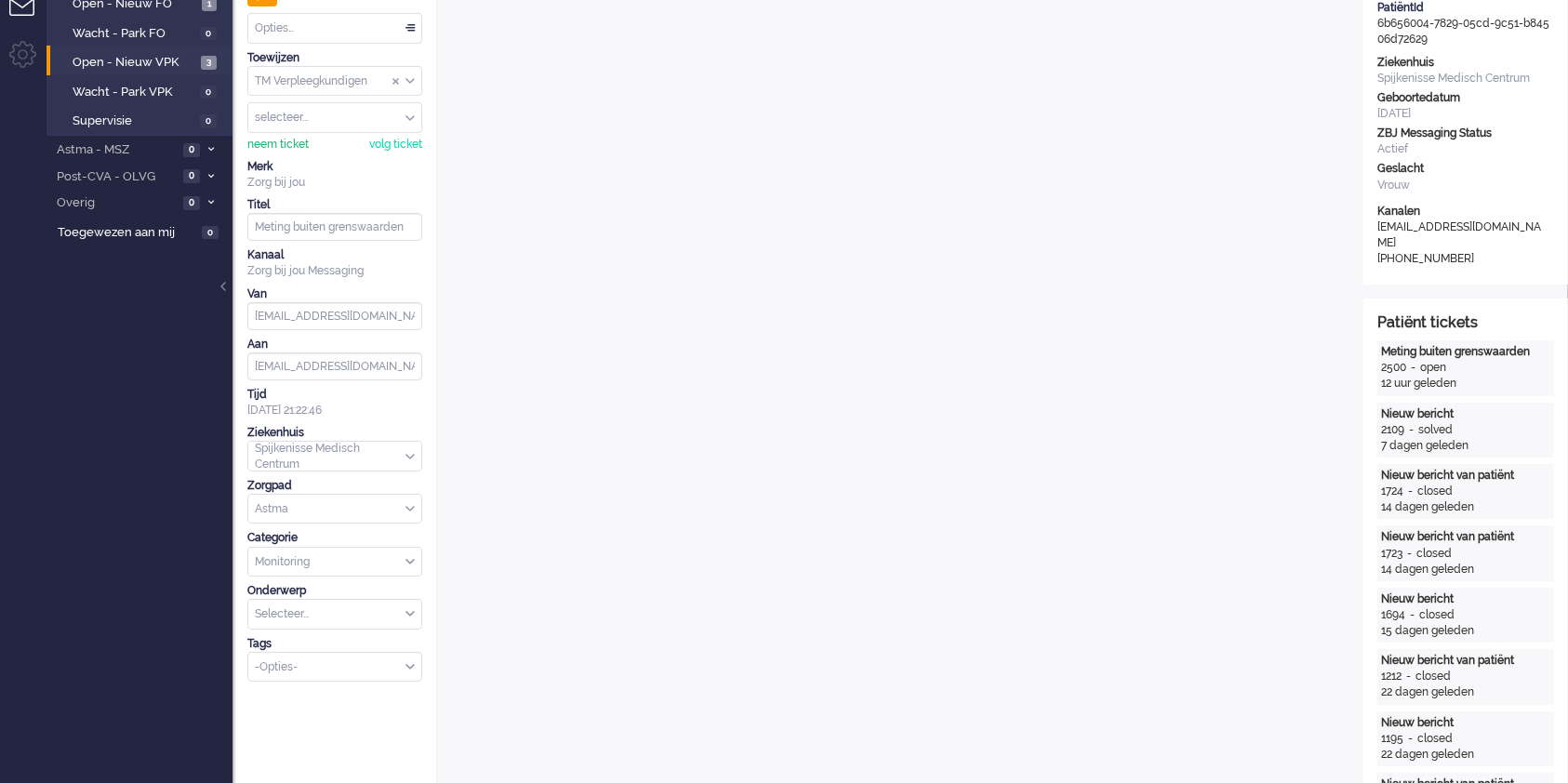 click on "neem ticket" at bounding box center [278, 144] 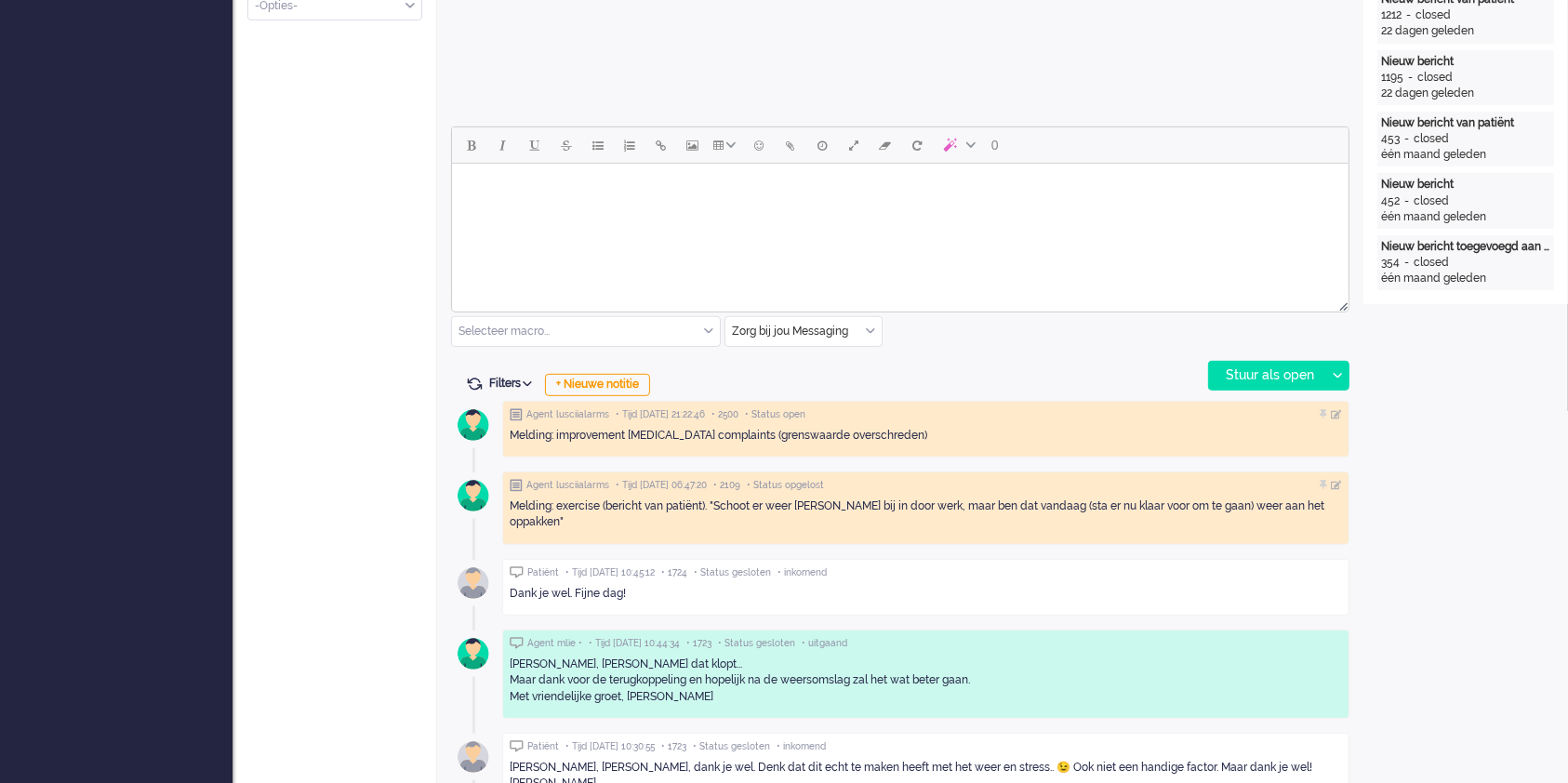 scroll, scrollTop: 739, scrollLeft: 0, axis: vertical 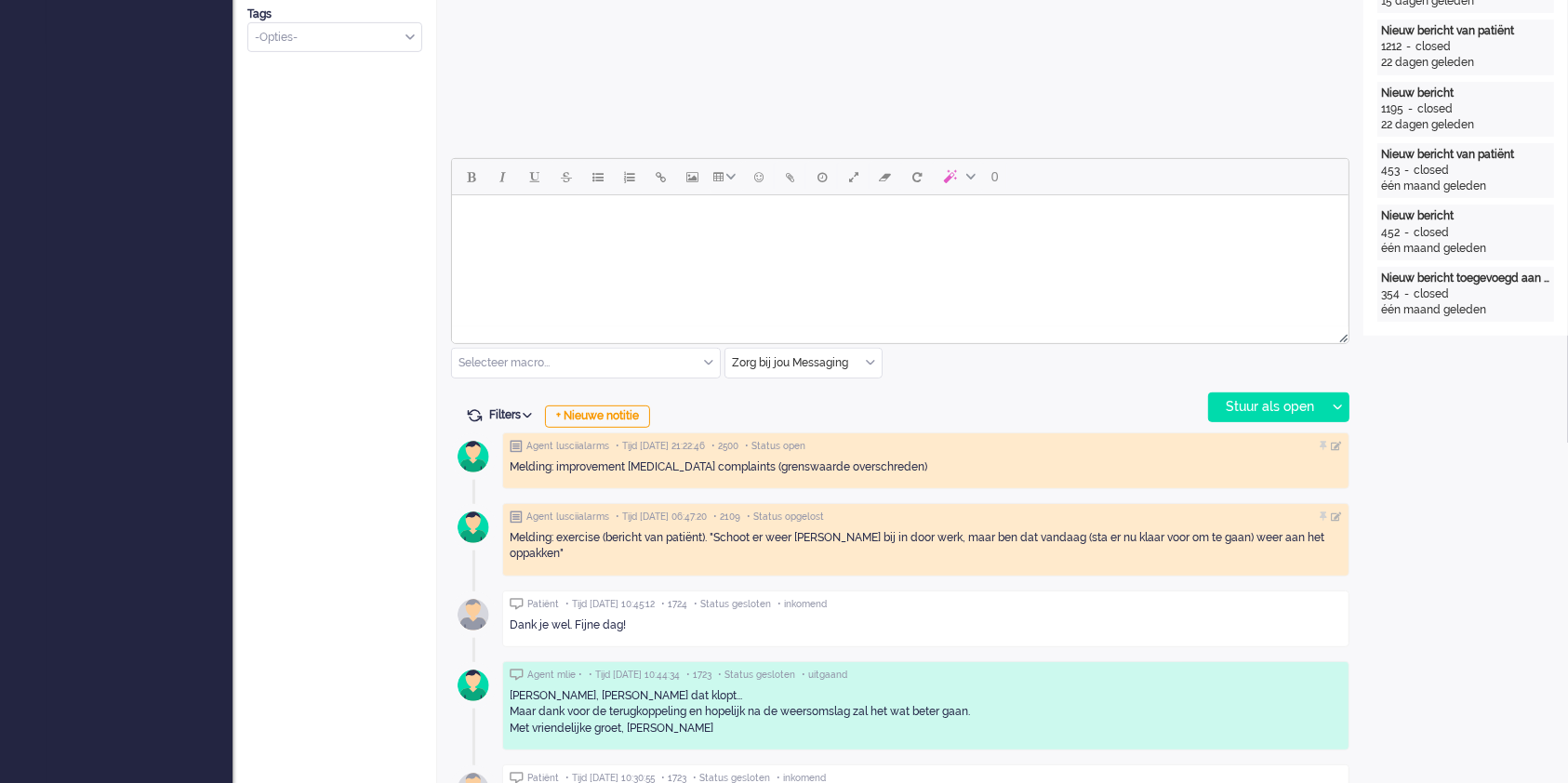 click at bounding box center (899, 219) 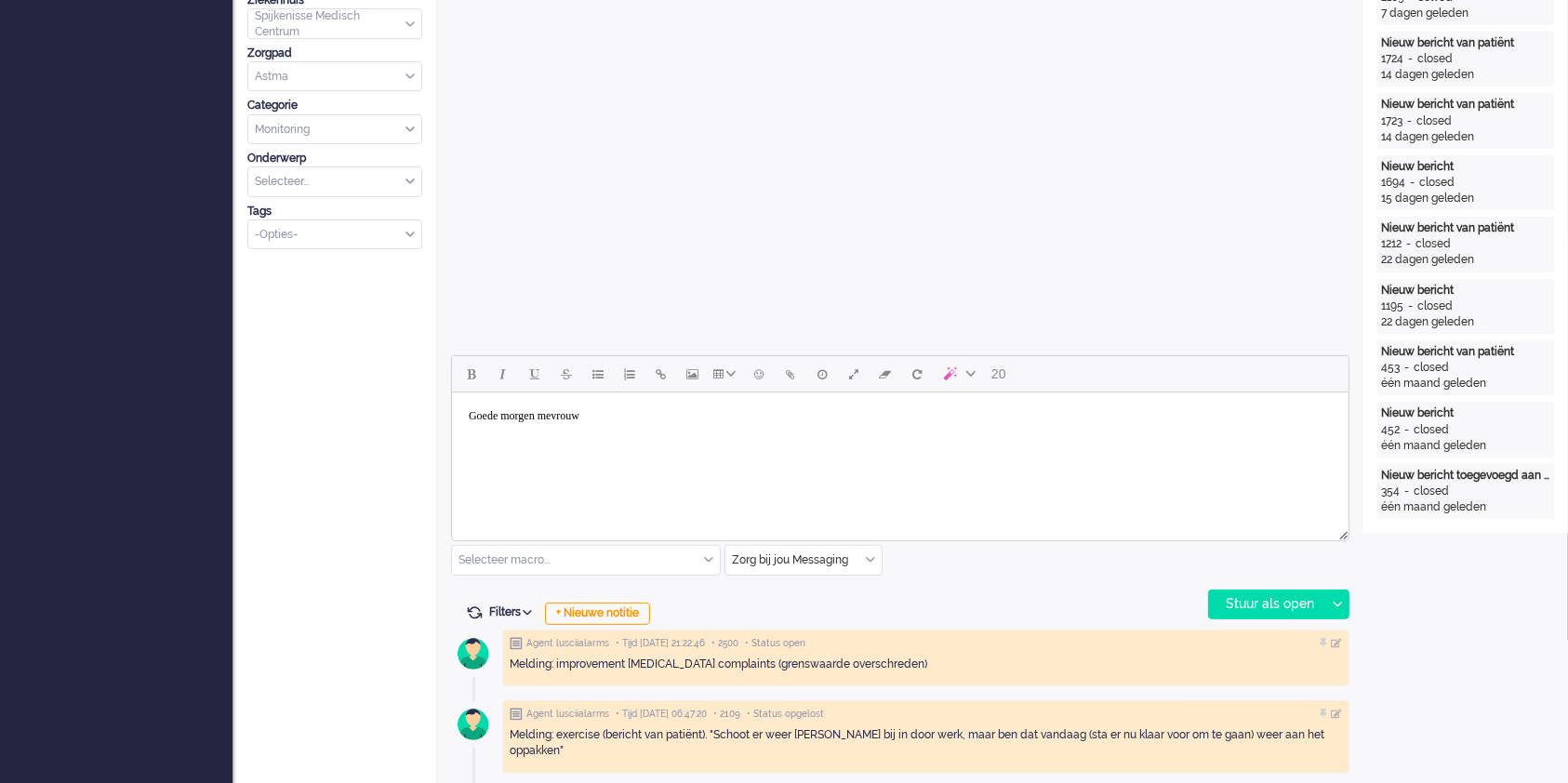 scroll, scrollTop: 543, scrollLeft: 0, axis: vertical 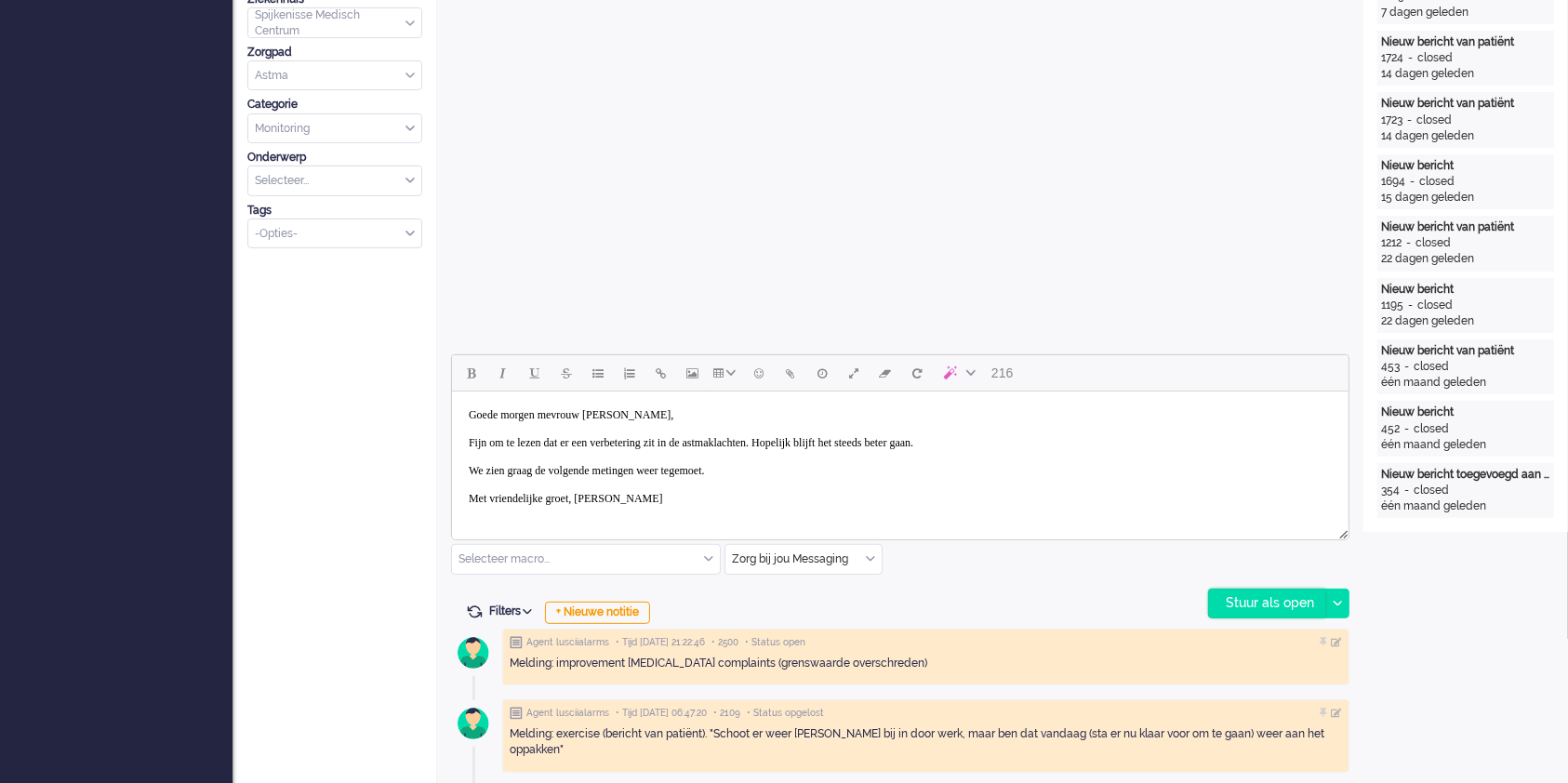 click on "Stuur als open" at bounding box center (1267, 604) 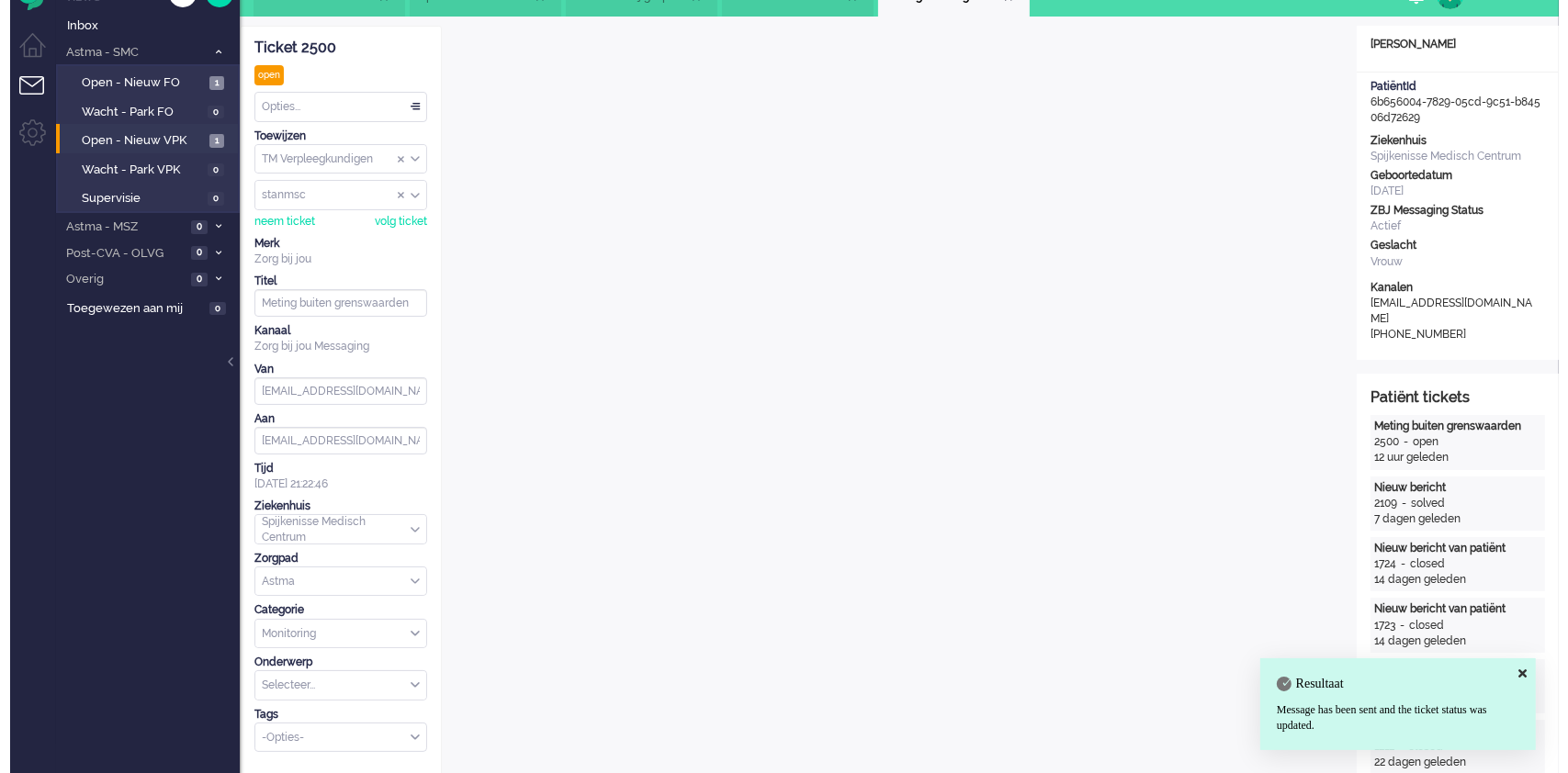scroll, scrollTop: 0, scrollLeft: 0, axis: both 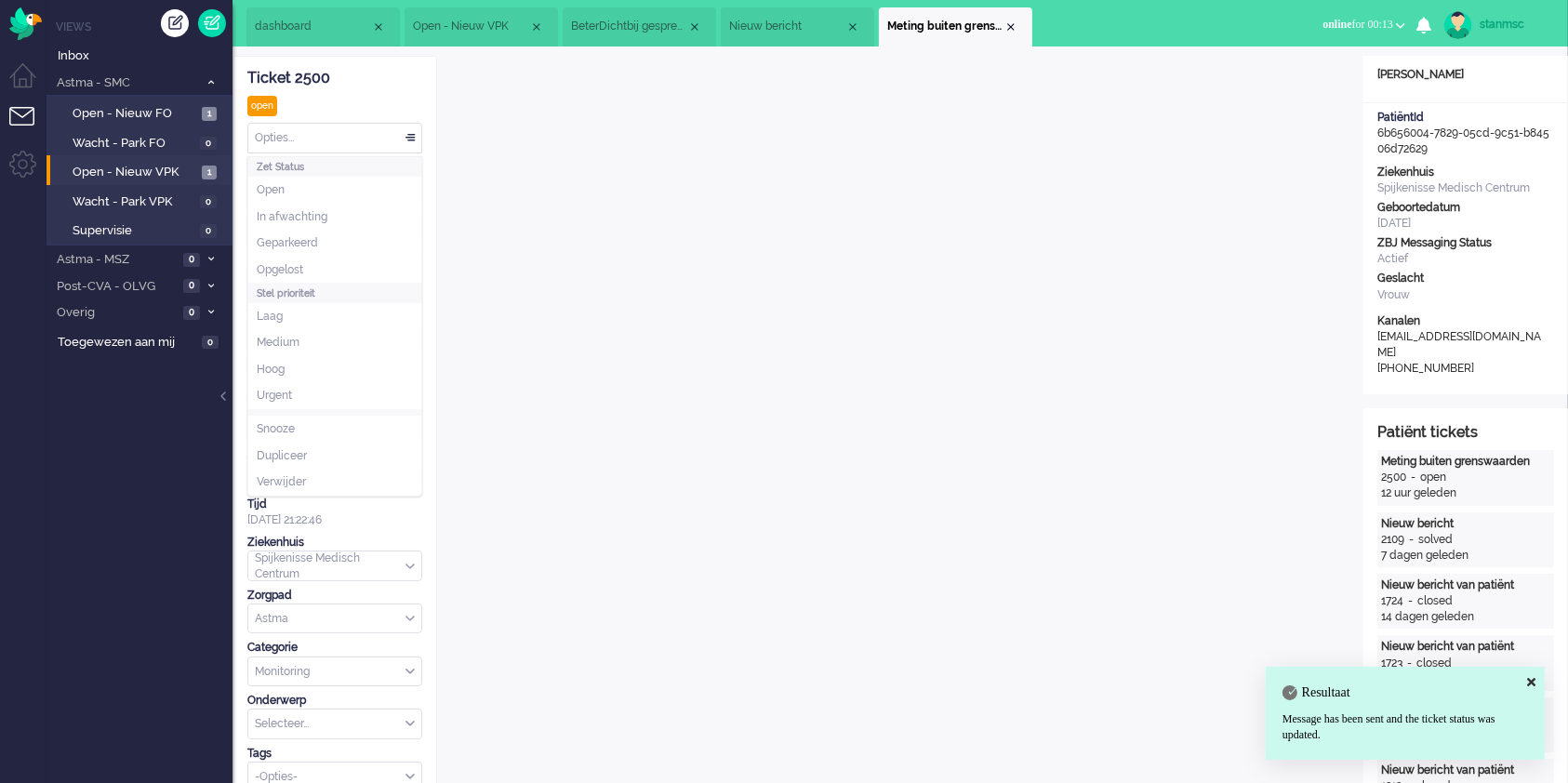click on "Opties..." at bounding box center (335, 138) 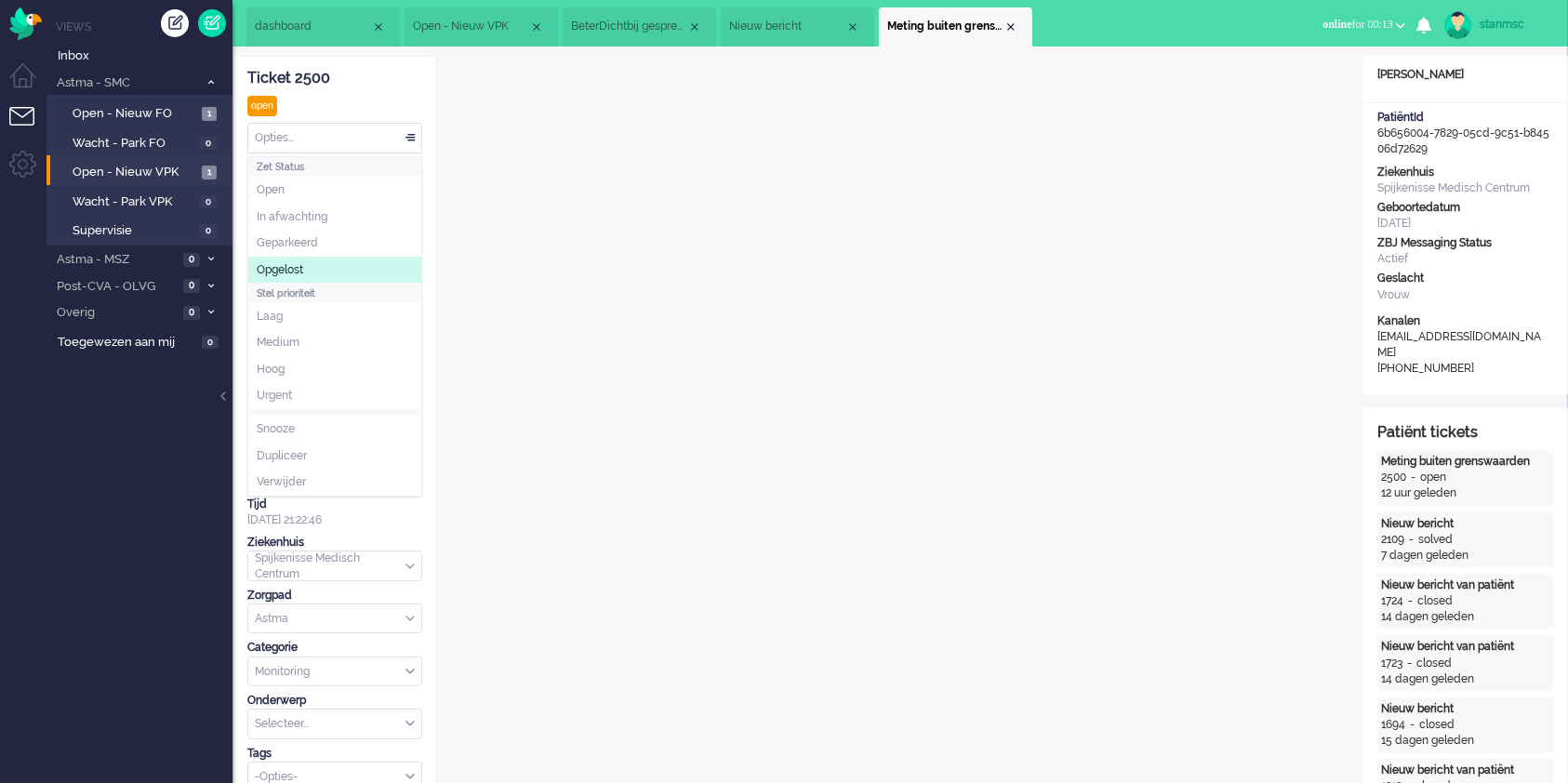 click on "Opgelost" 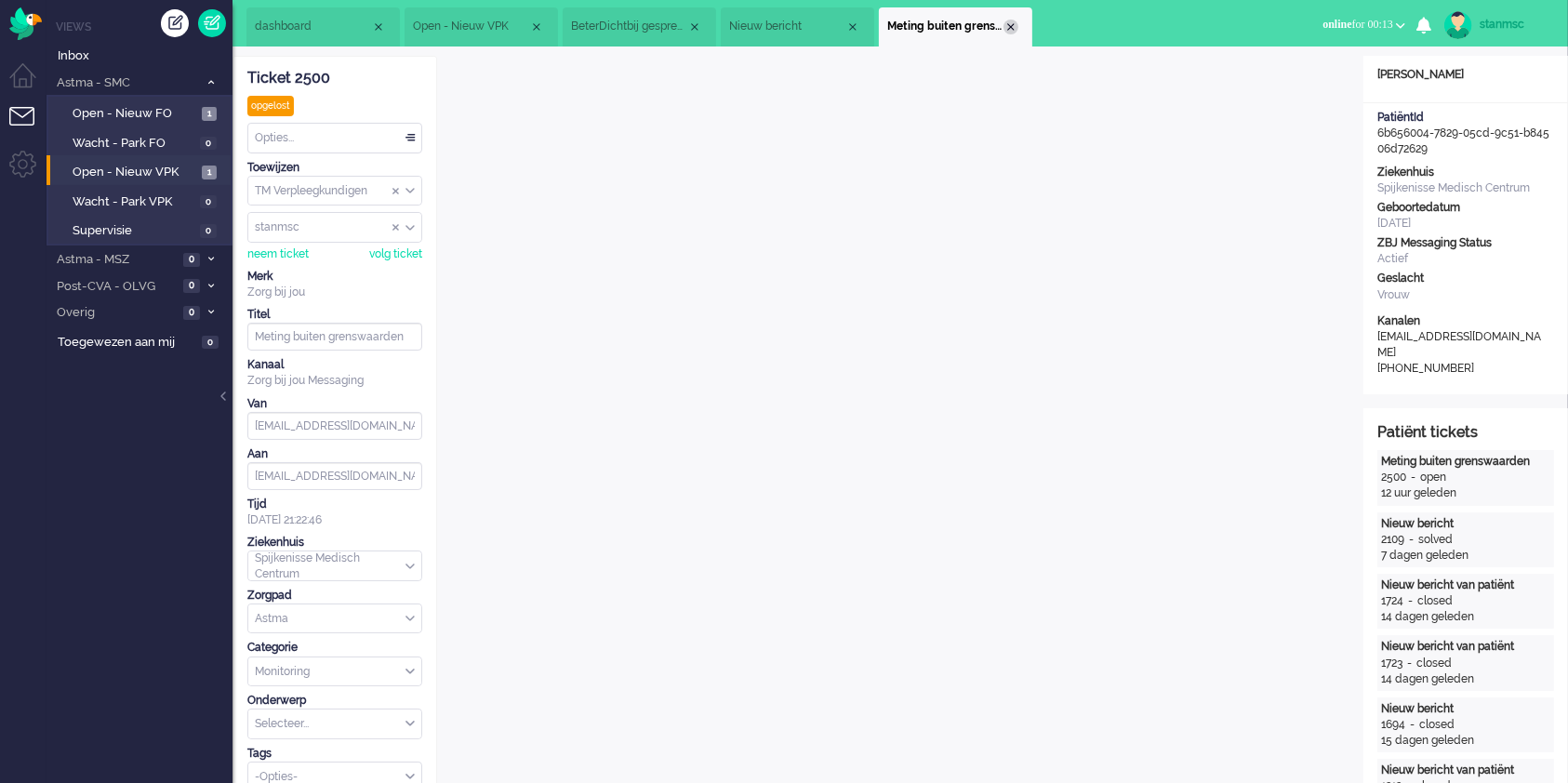 click at bounding box center [1011, 27] 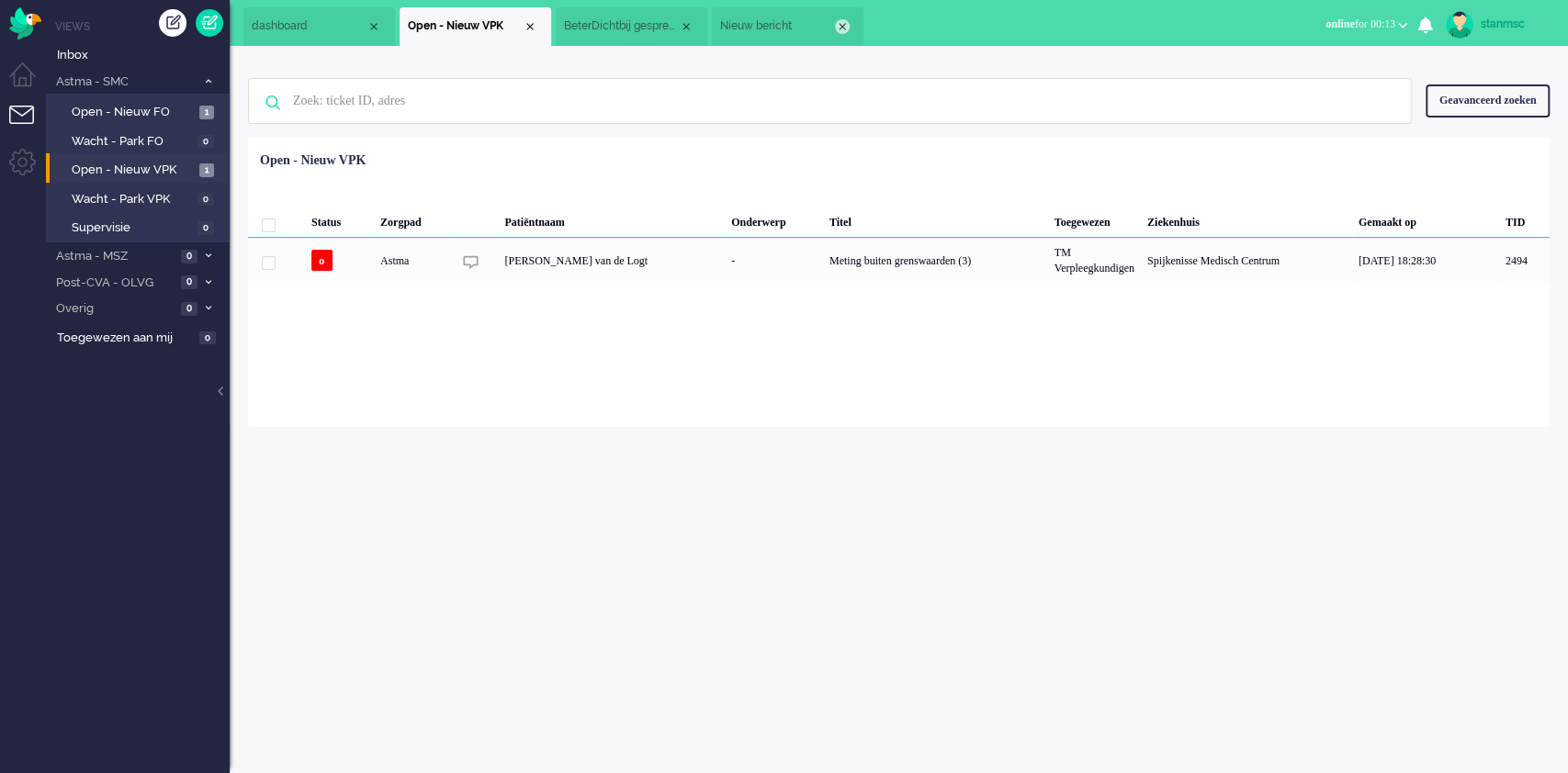 click at bounding box center (842, 27) 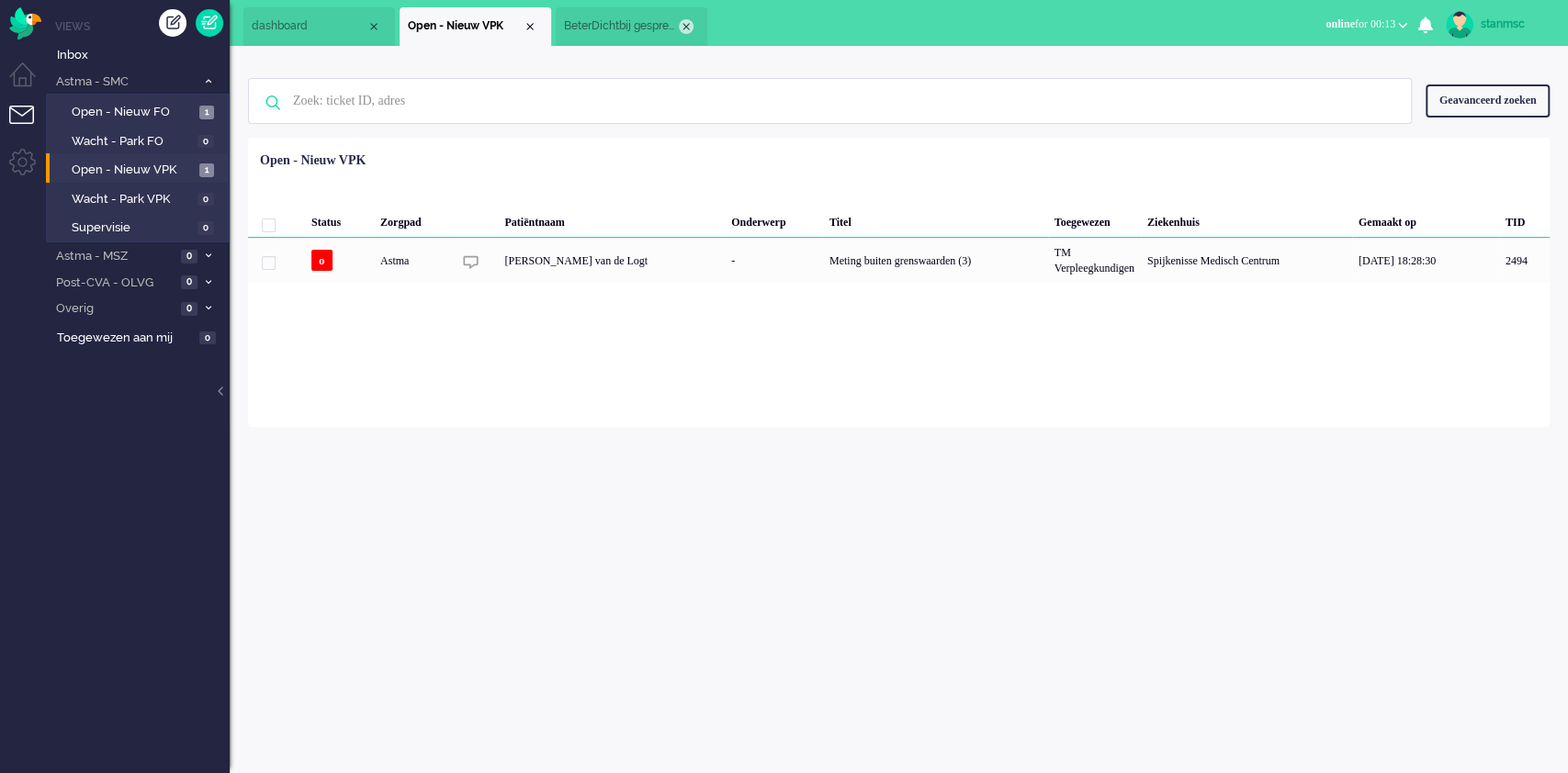 click at bounding box center [686, 27] 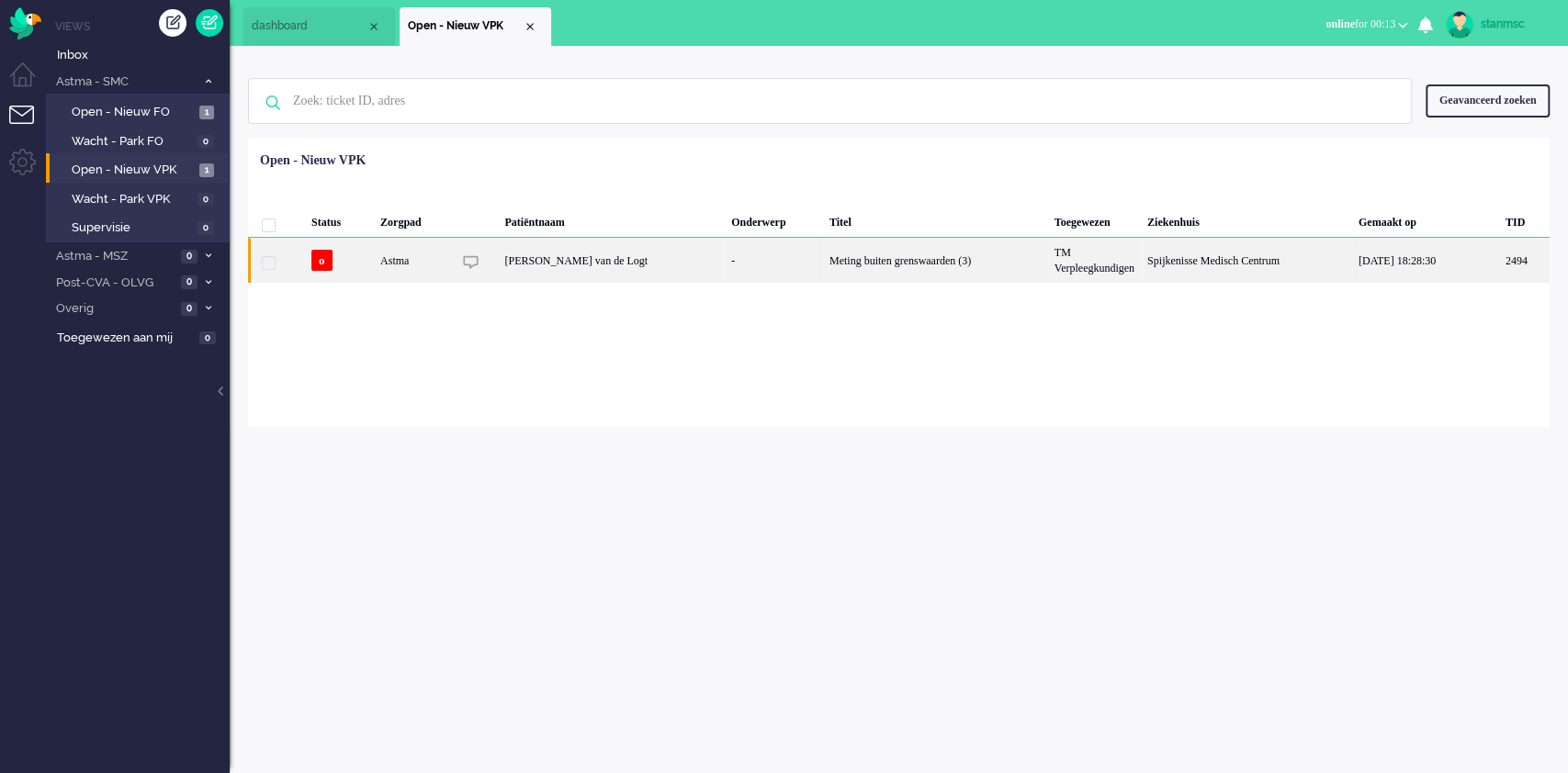 click on "Astma" 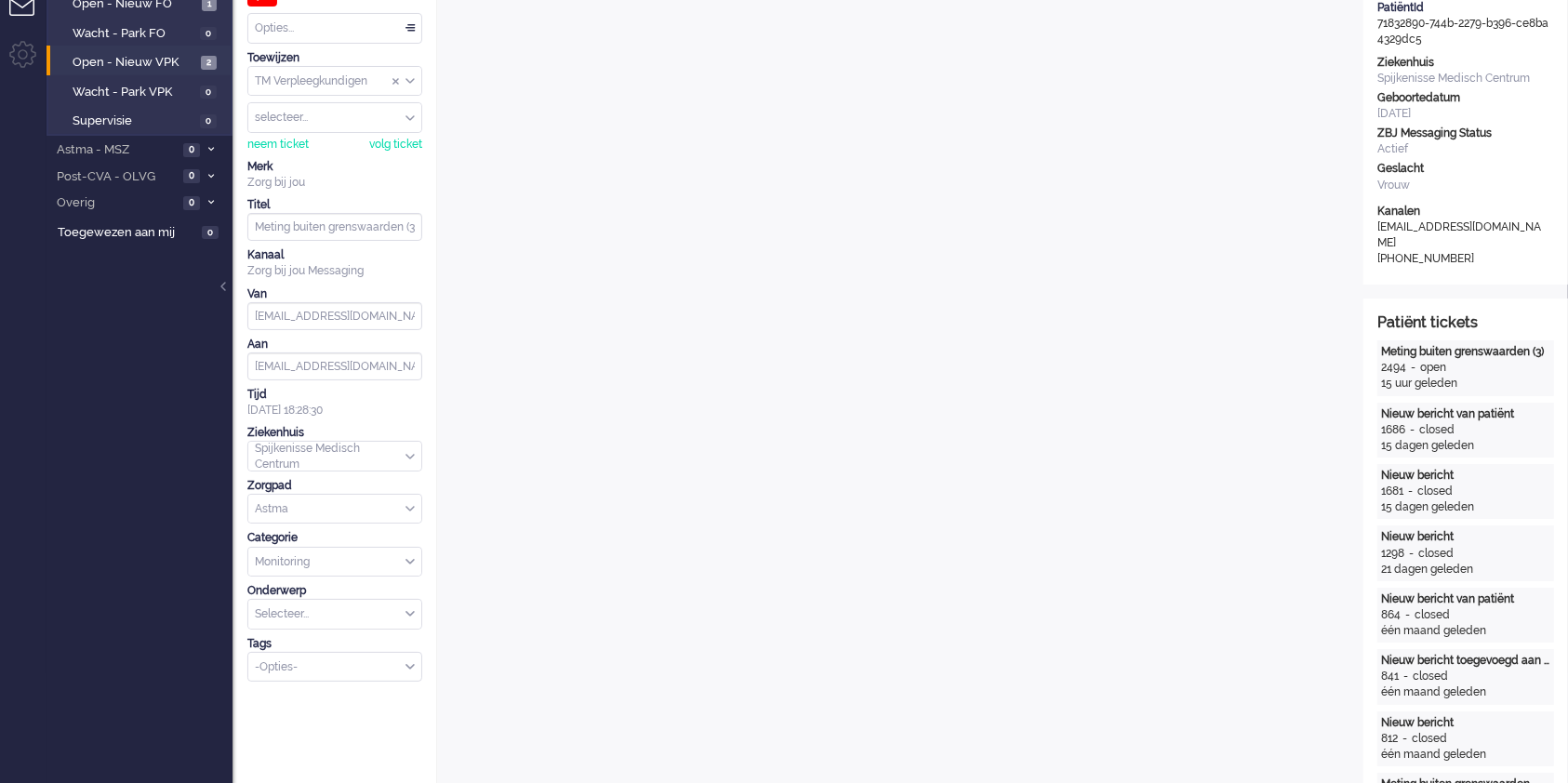 scroll, scrollTop: 0, scrollLeft: 0, axis: both 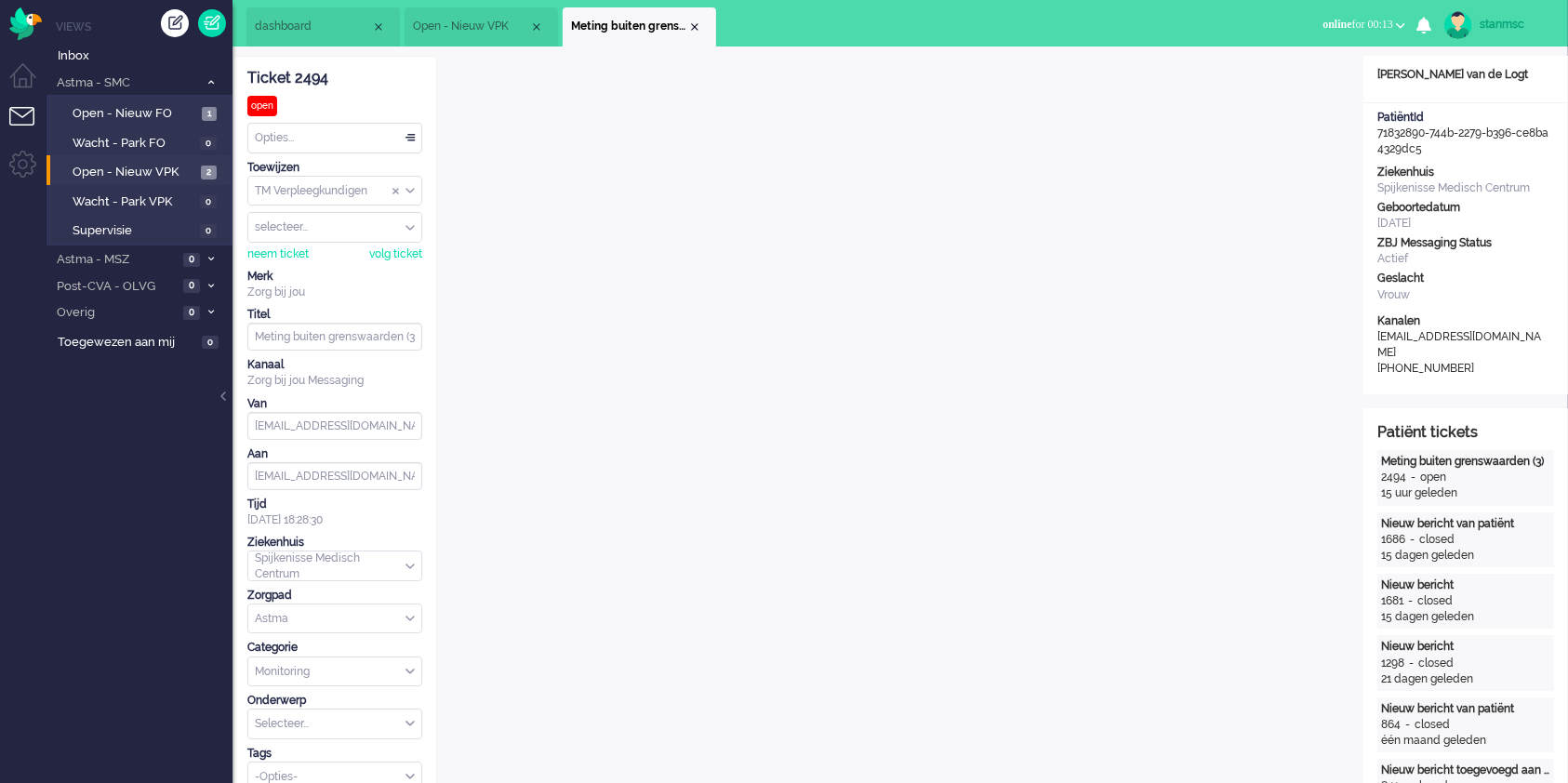 drag, startPoint x: 460, startPoint y: 271, endPoint x: 1070, endPoint y: 15, distance: 661.5406 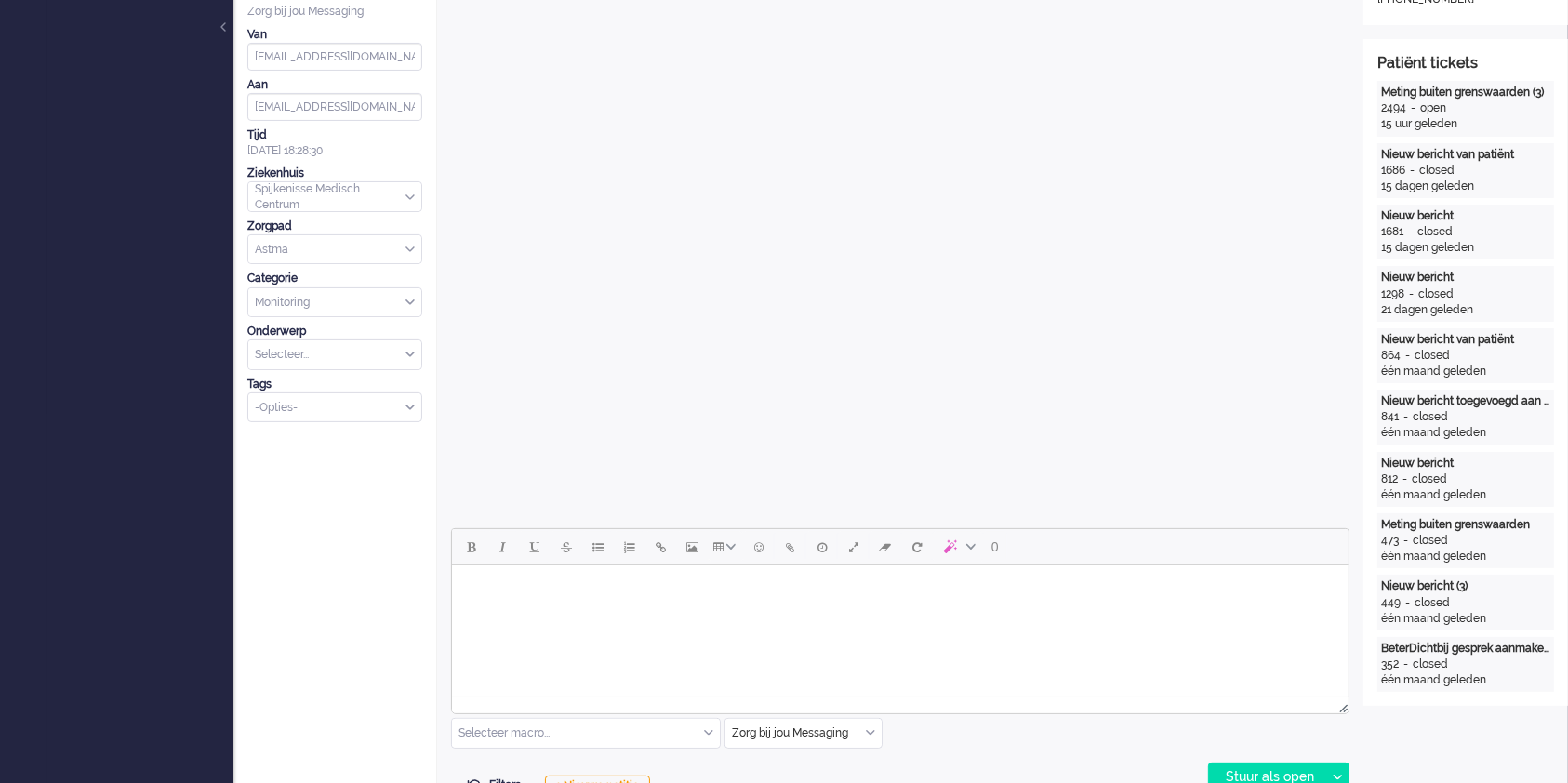 scroll, scrollTop: 376, scrollLeft: 0, axis: vertical 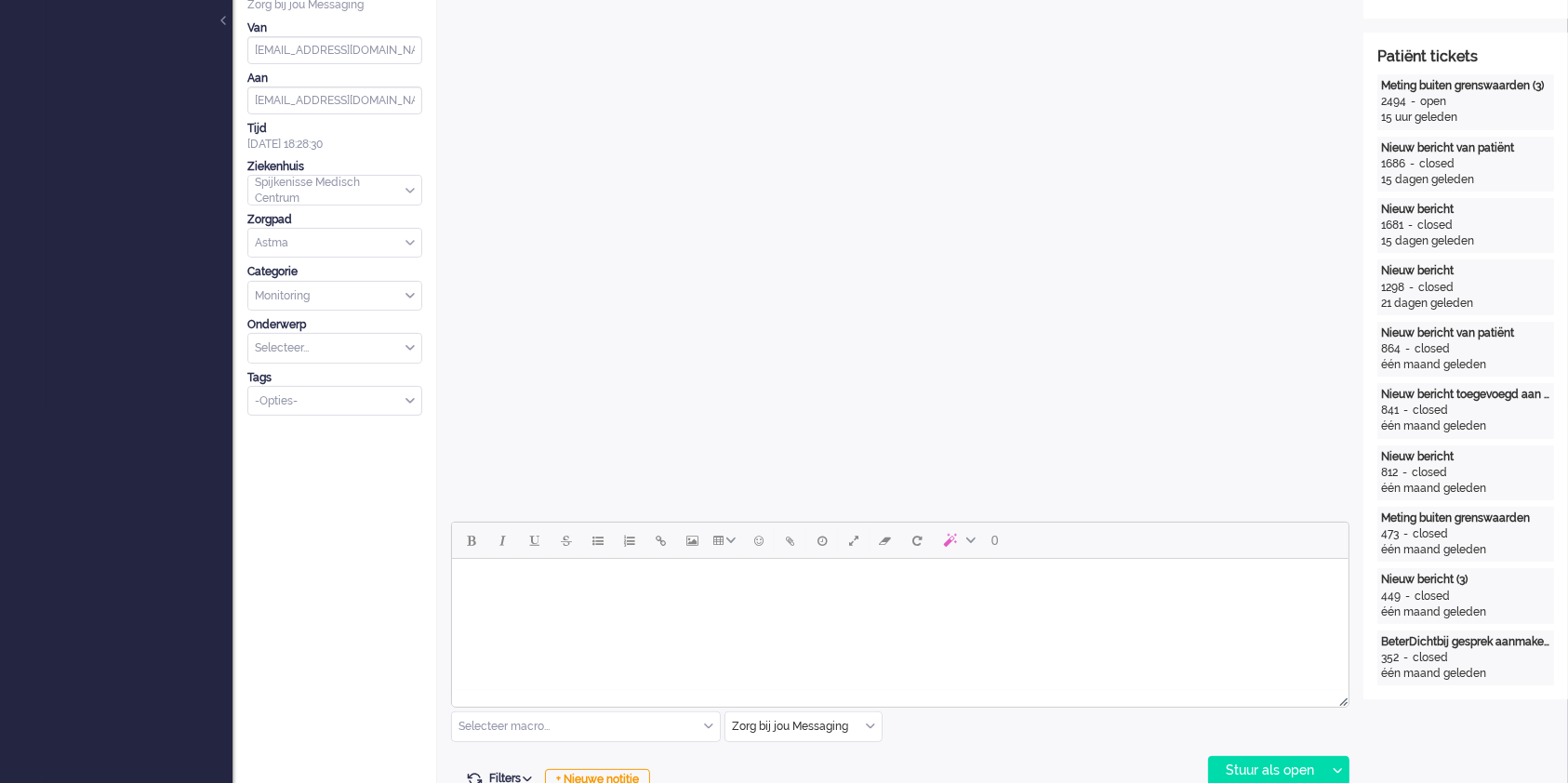 click at bounding box center [899, 582] 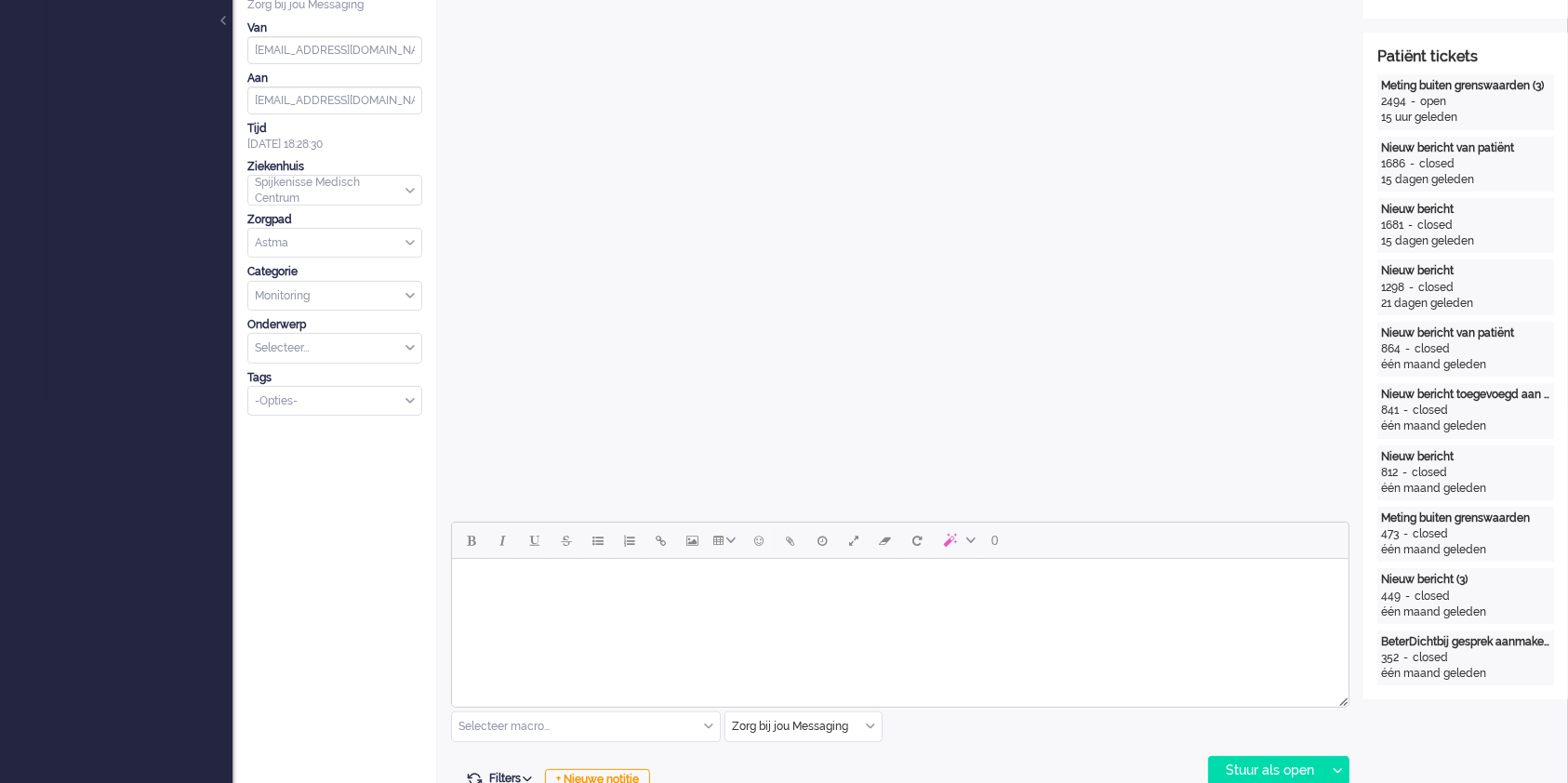 type 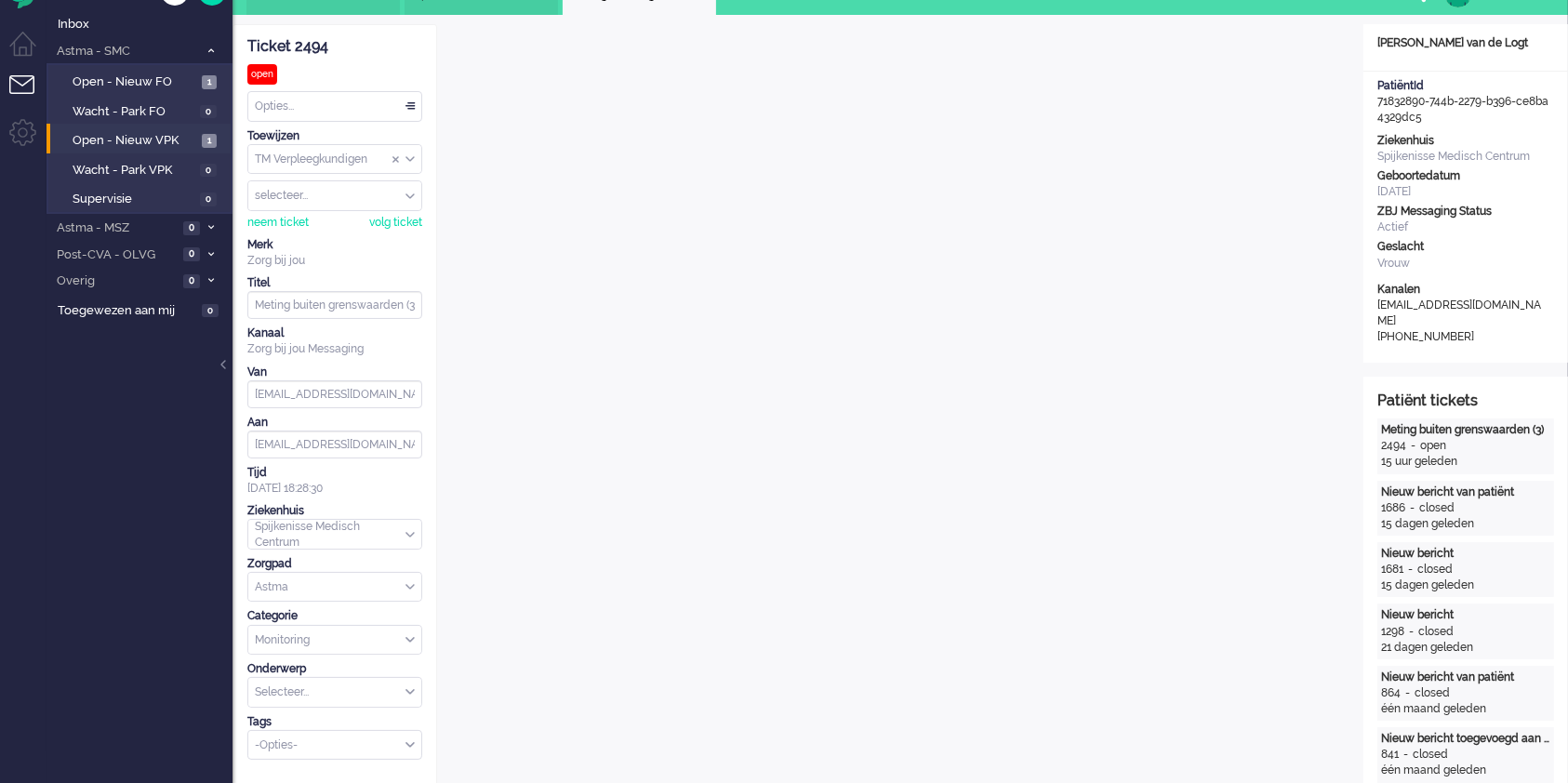 scroll, scrollTop: 30, scrollLeft: 0, axis: vertical 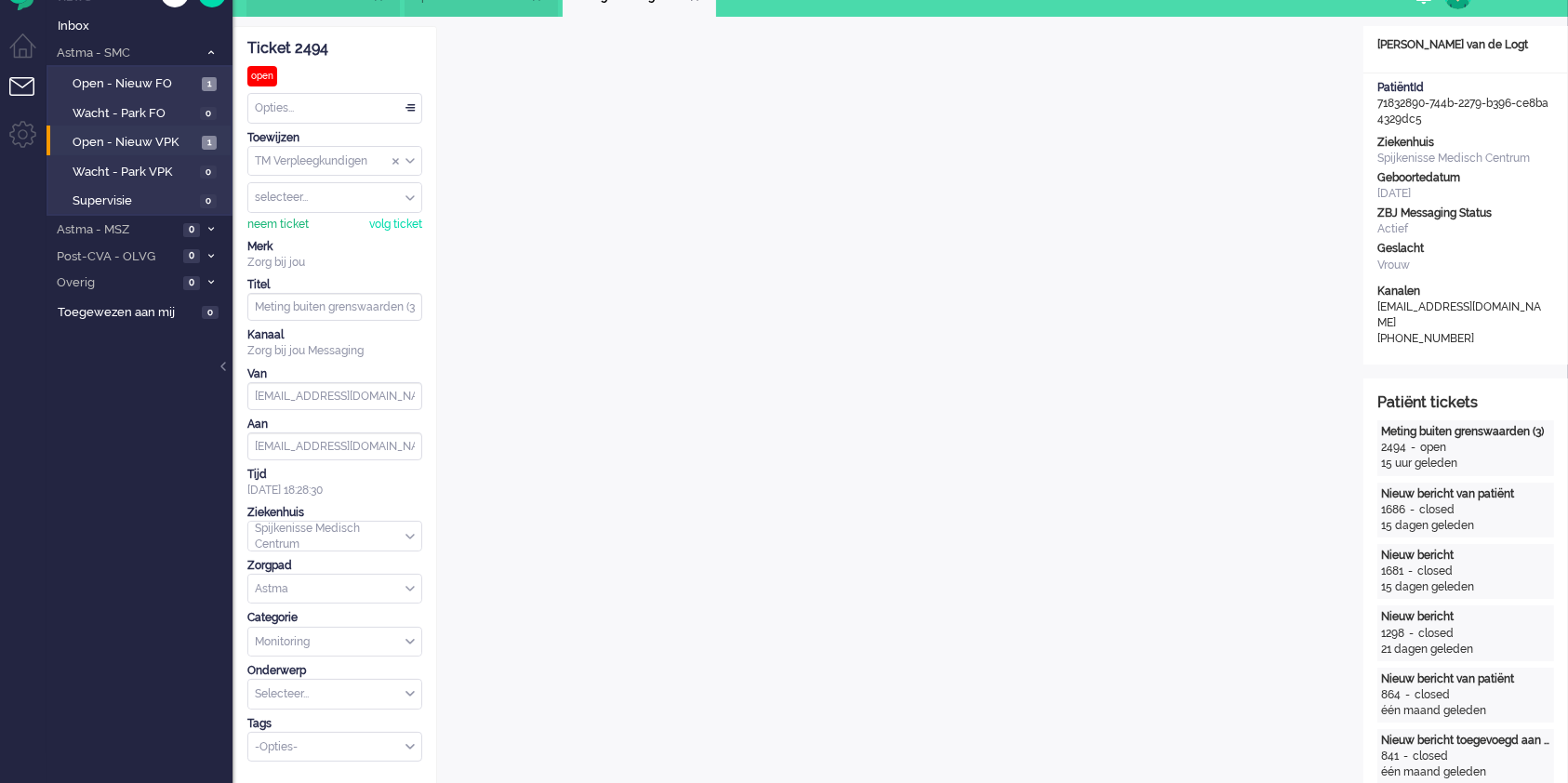 click on "neem ticket" at bounding box center [278, 224] 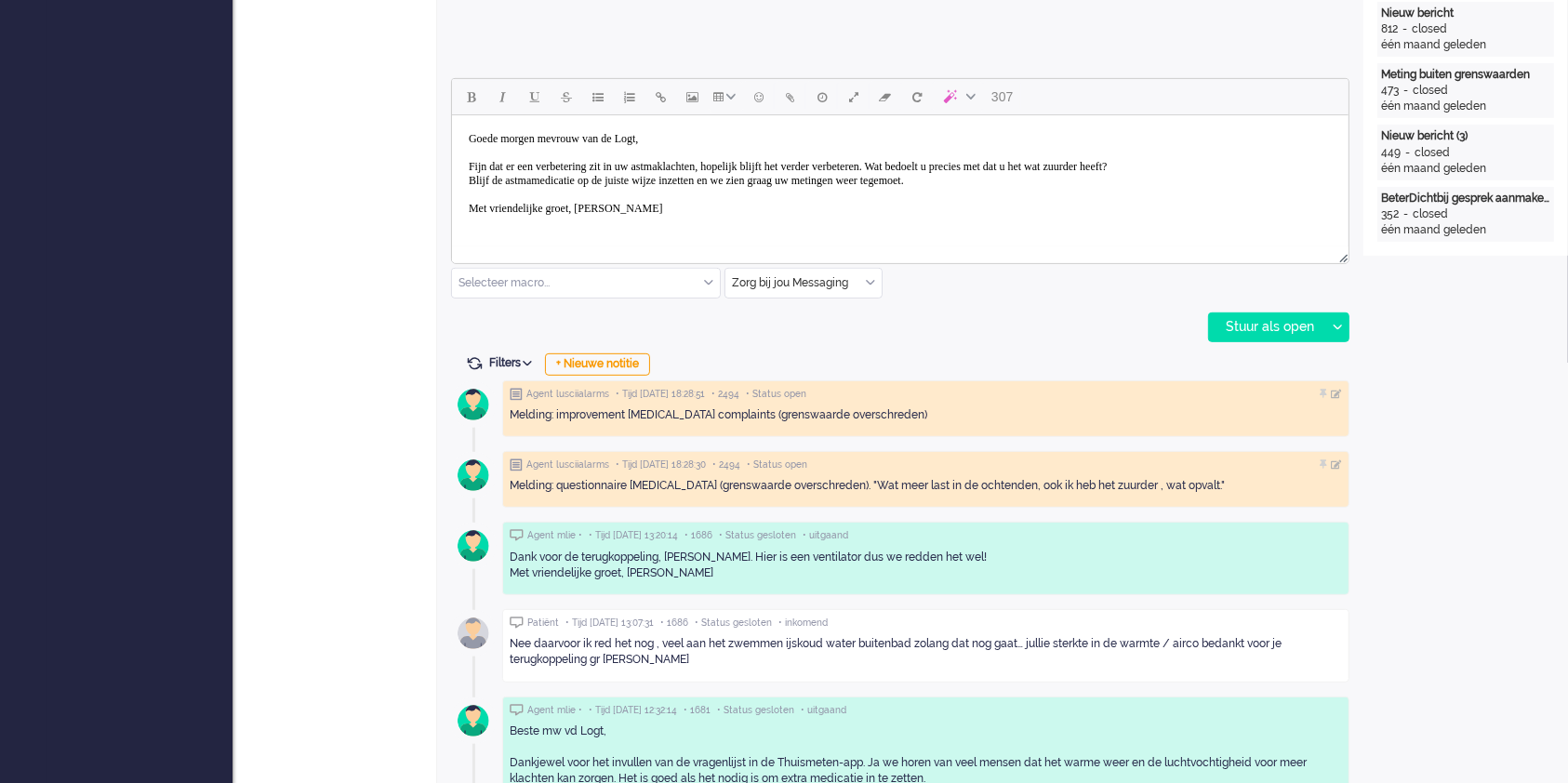 scroll, scrollTop: 818, scrollLeft: 0, axis: vertical 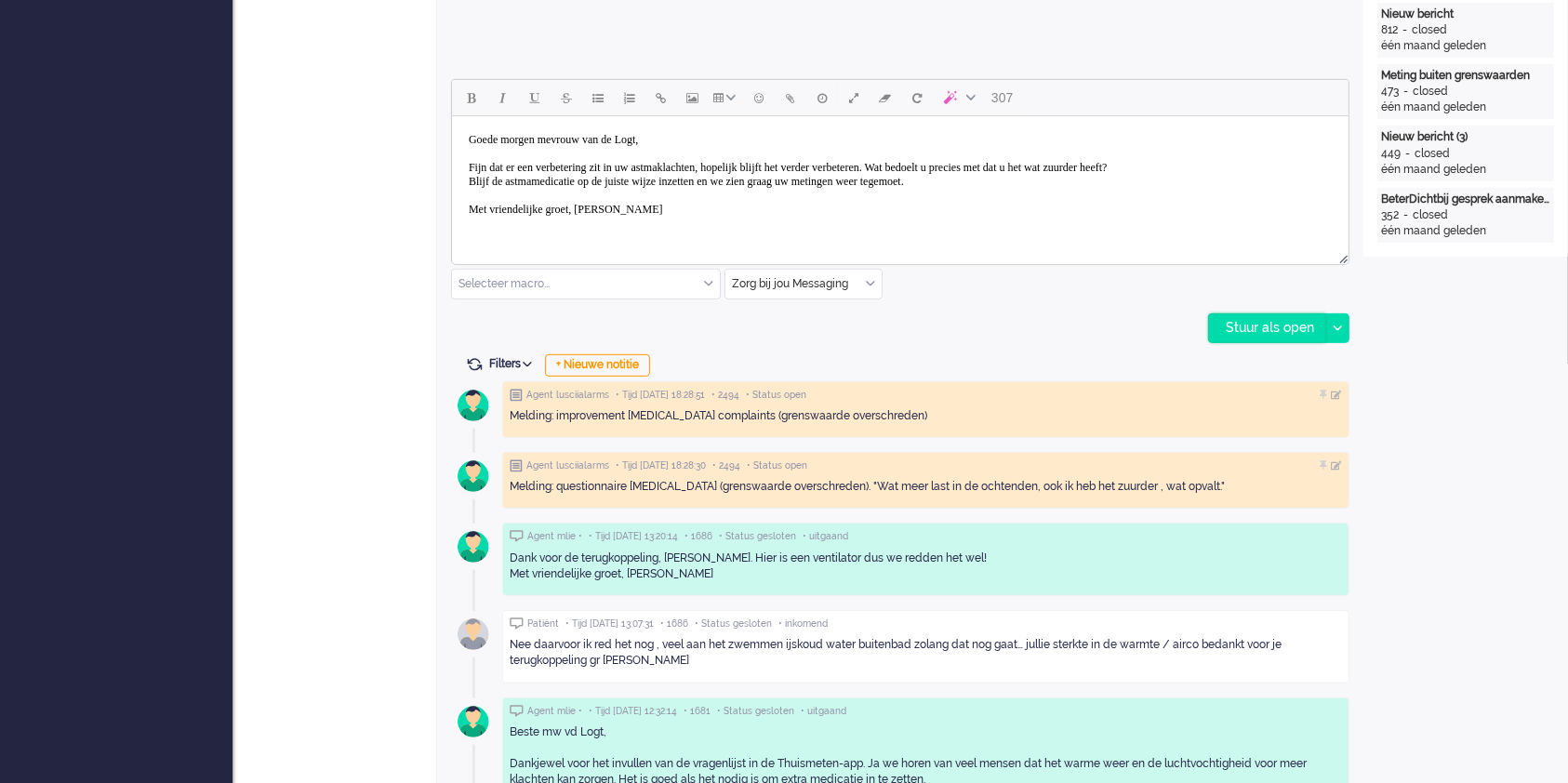 click on "Stuur als open" at bounding box center (1267, 328) 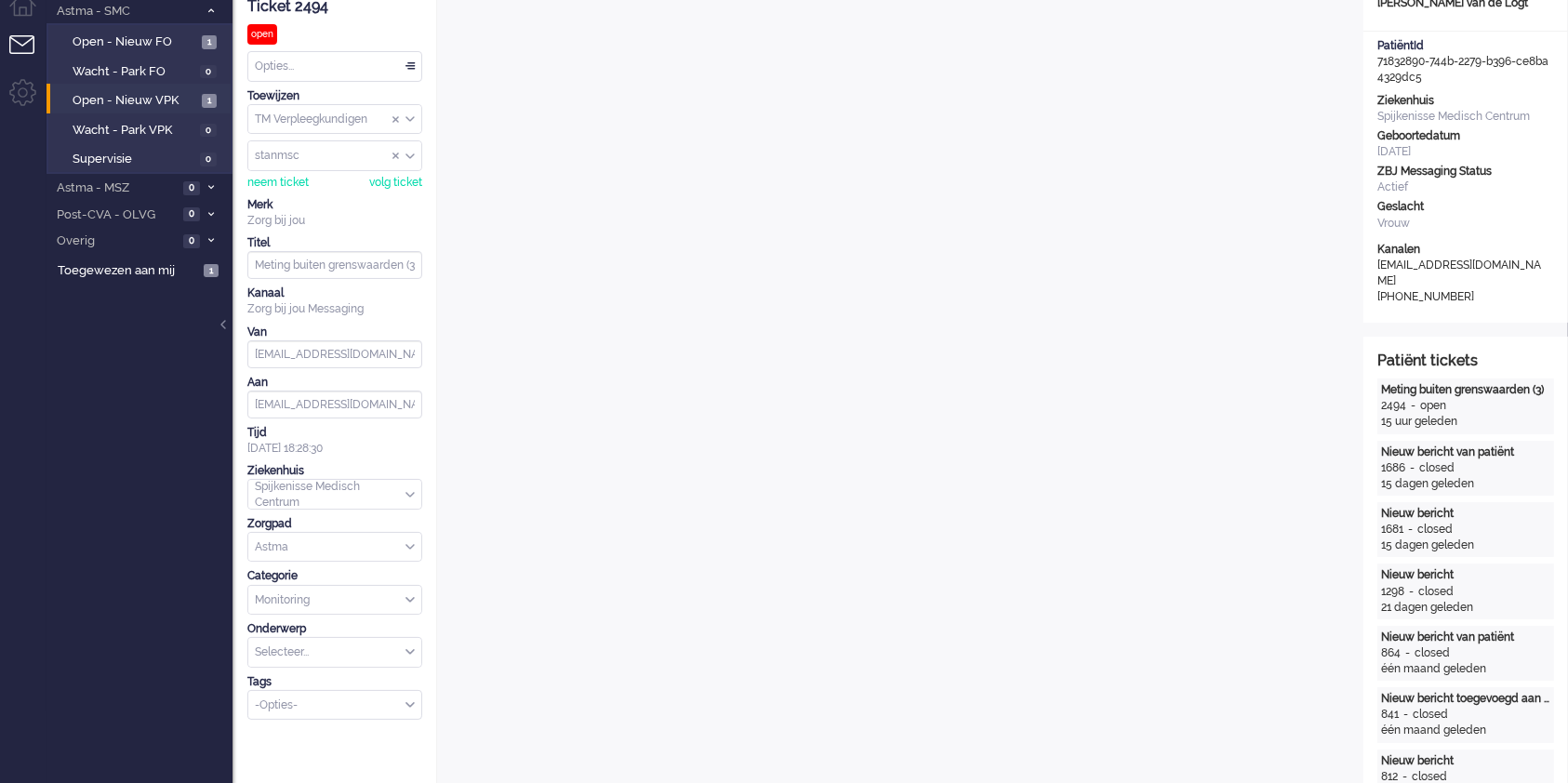scroll, scrollTop: 0, scrollLeft: 0, axis: both 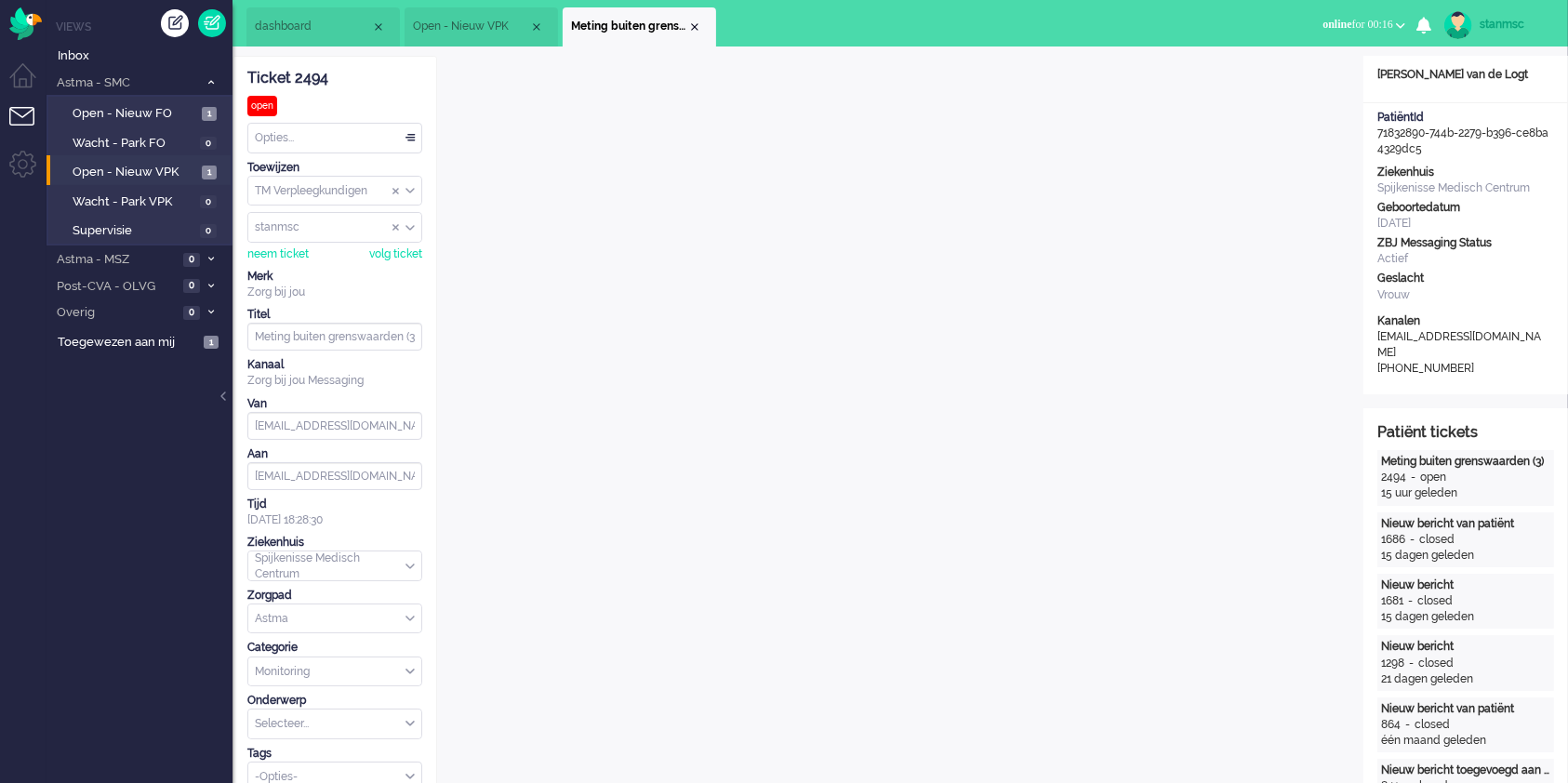 click on "Opties..." at bounding box center [335, 138] 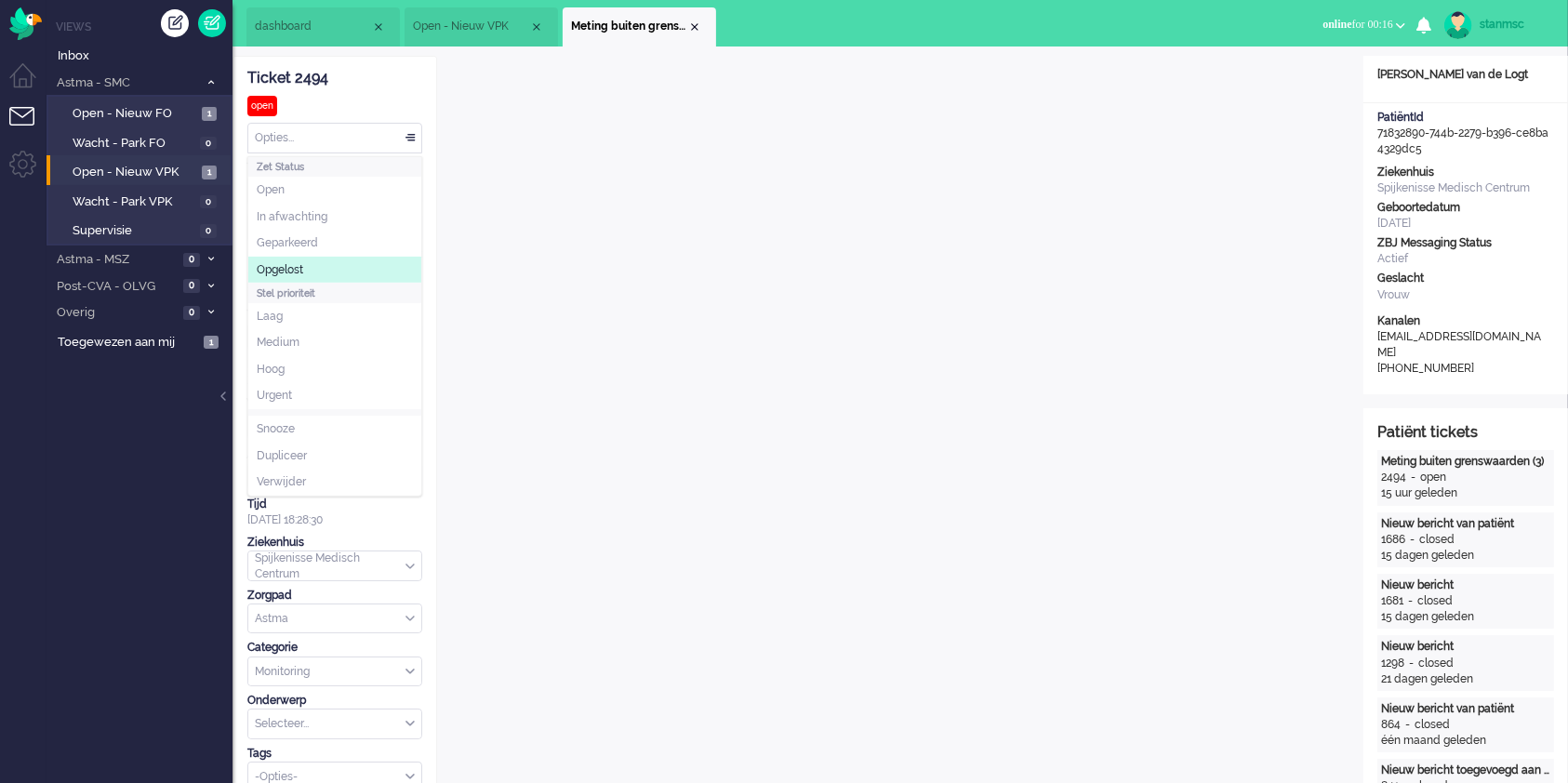 click on "Opgelost" 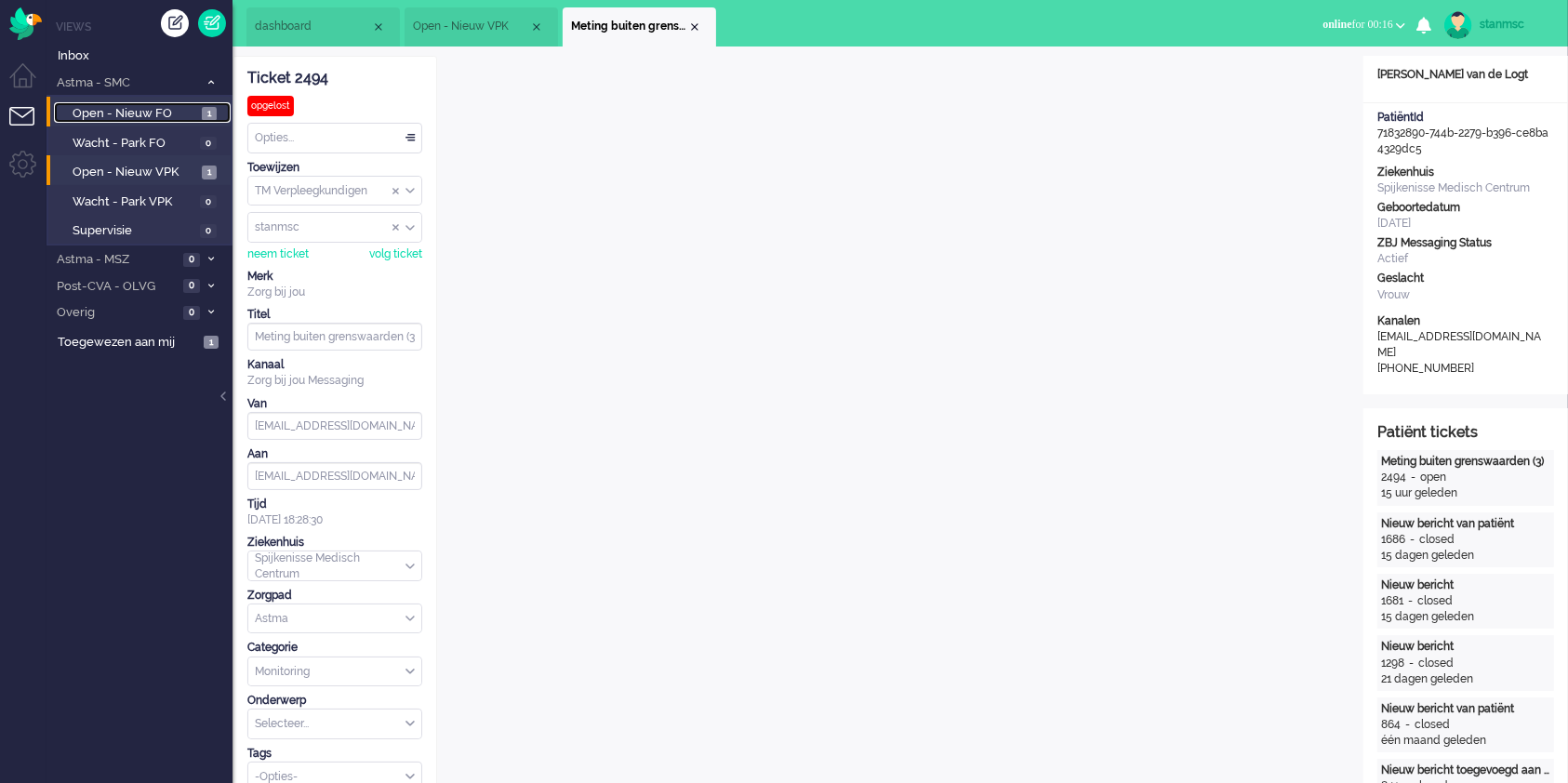 click on "Open - Nieuw FO" at bounding box center (135, 113) 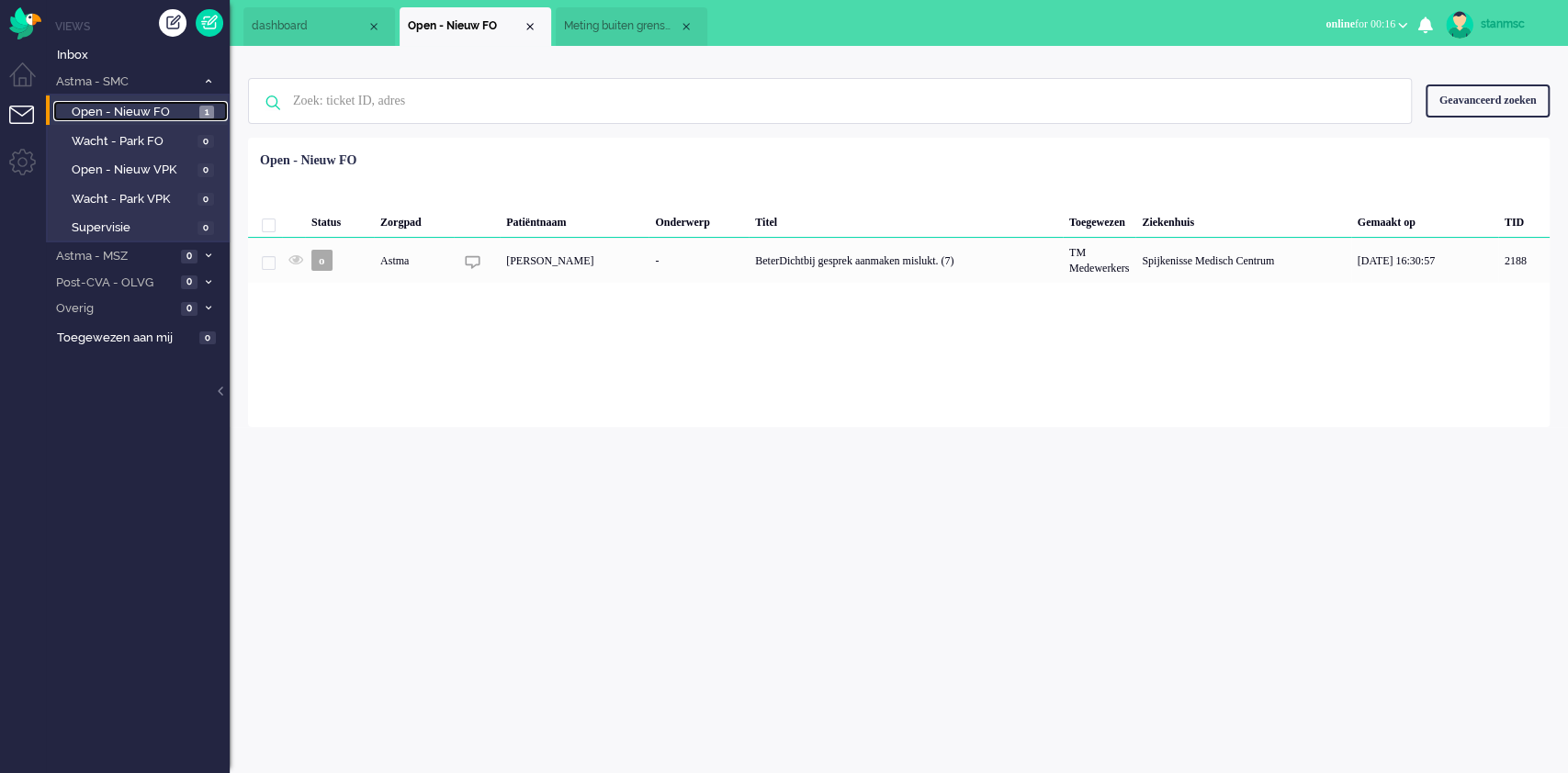 click on "Meting buiten grenswaarden (3)" at bounding box center (621, 26) 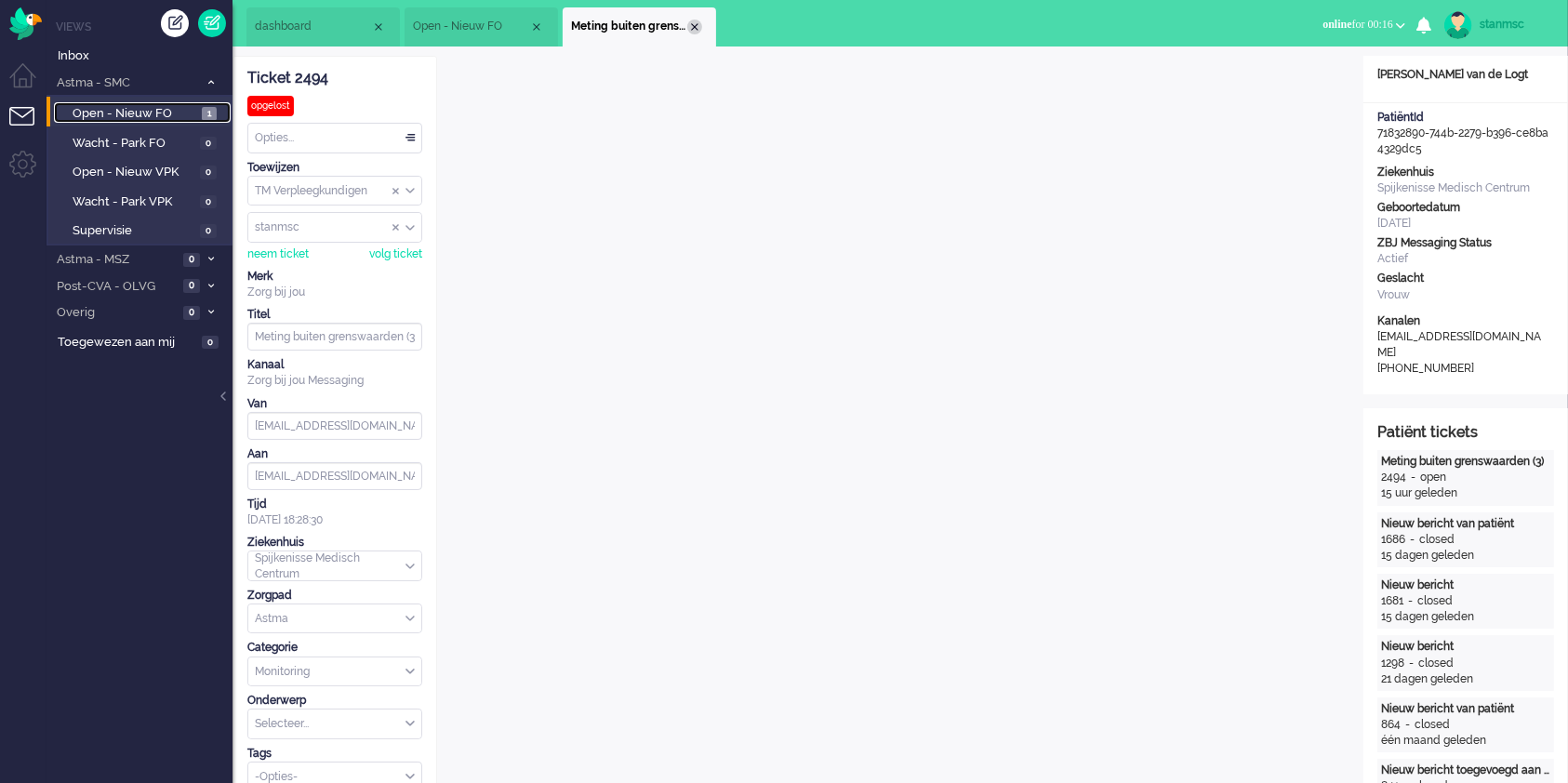 click at bounding box center (695, 27) 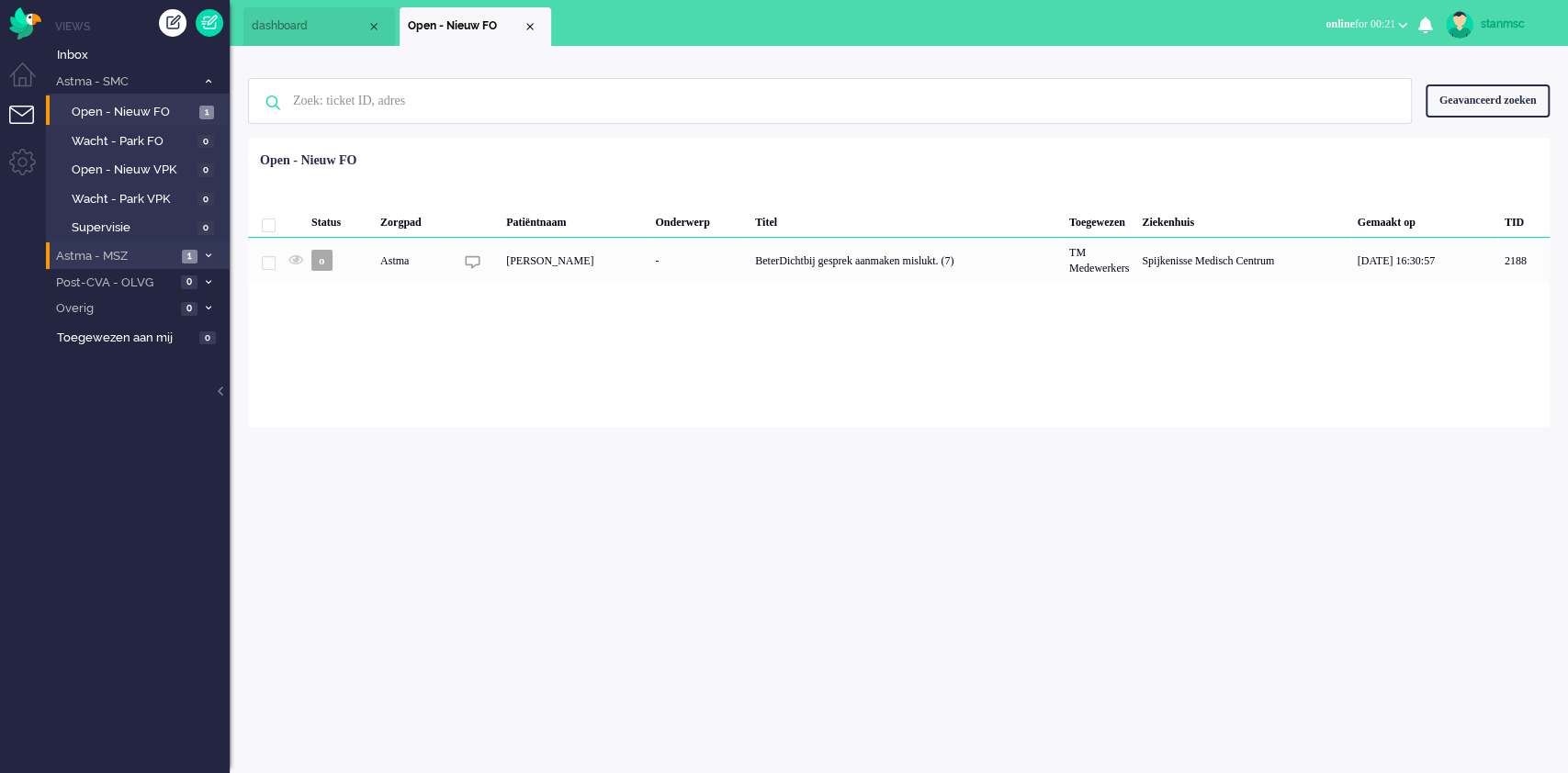 click on "Astma - MSZ" at bounding box center (115, 256) 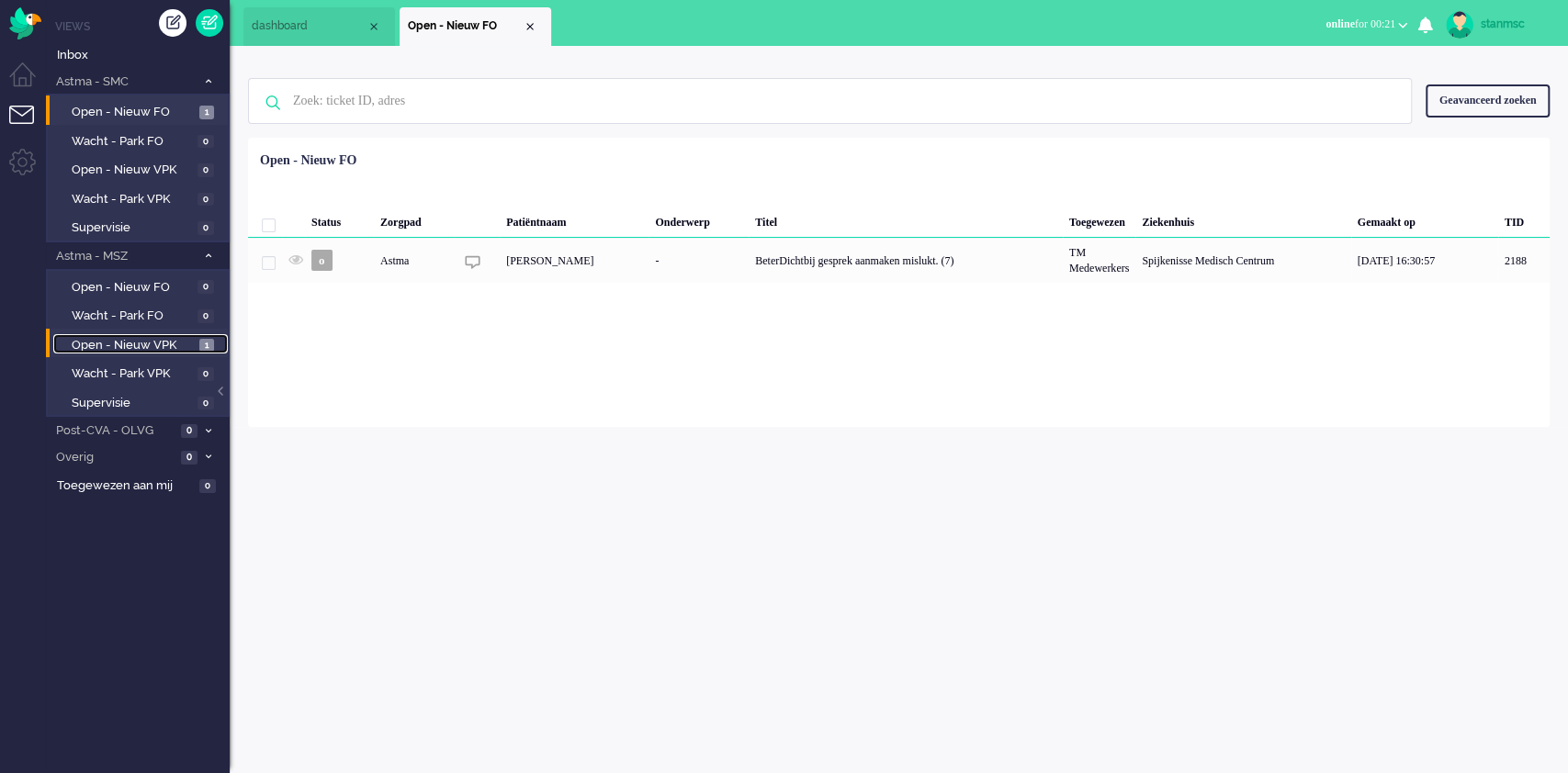click on "Open - Nieuw VPK" at bounding box center [133, 345] 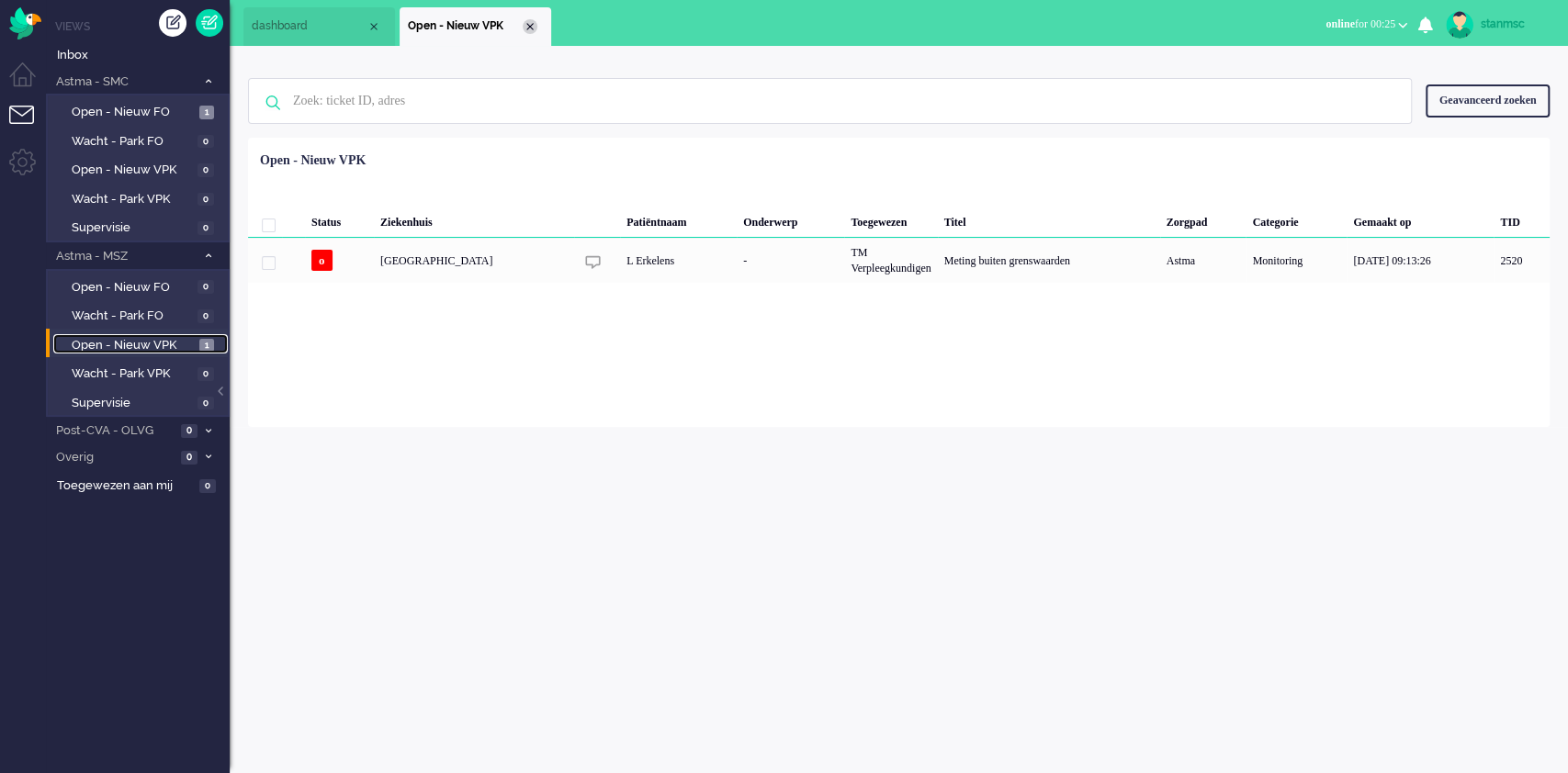 click at bounding box center (530, 27) 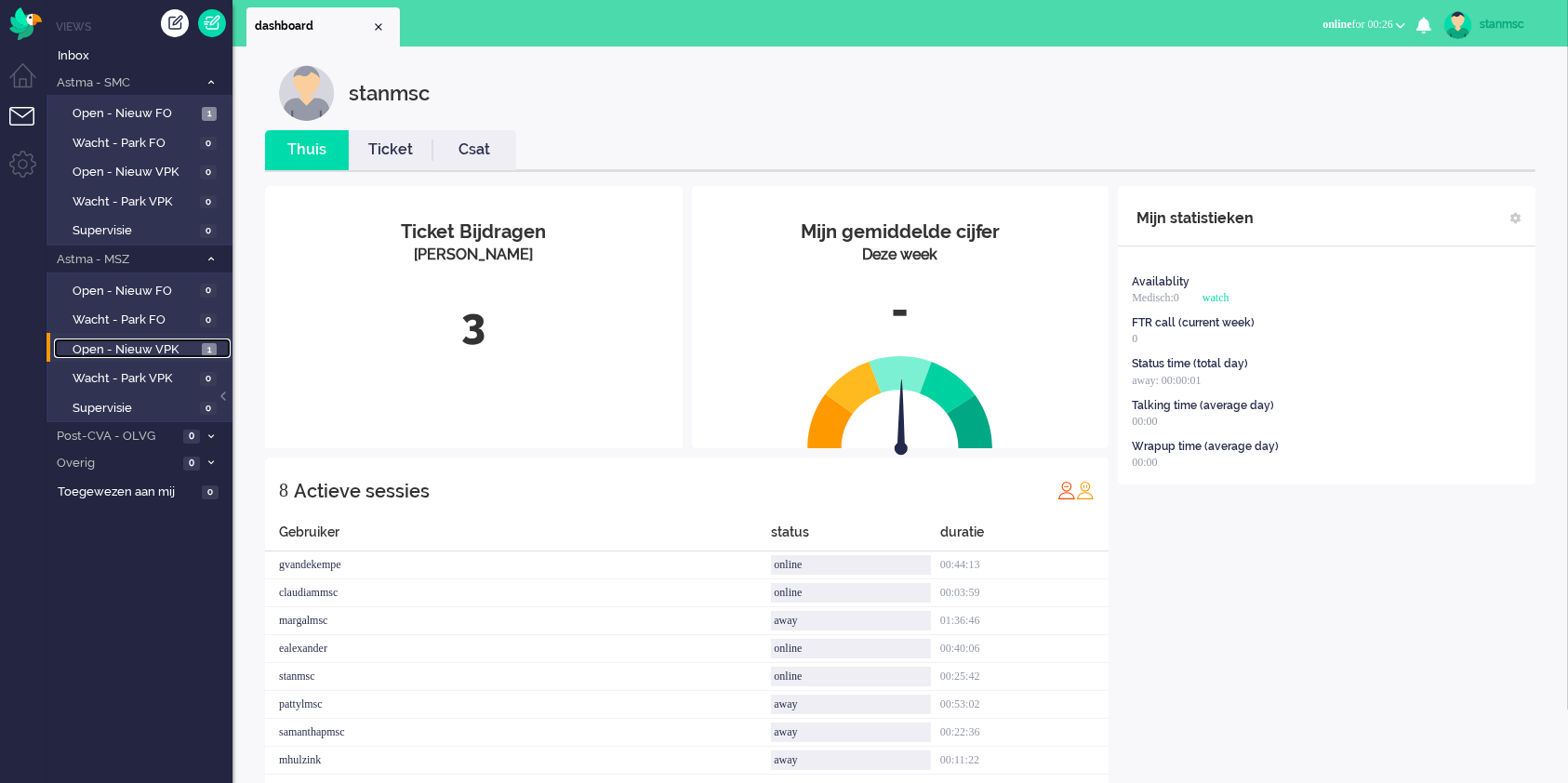 scroll, scrollTop: 42, scrollLeft: 0, axis: vertical 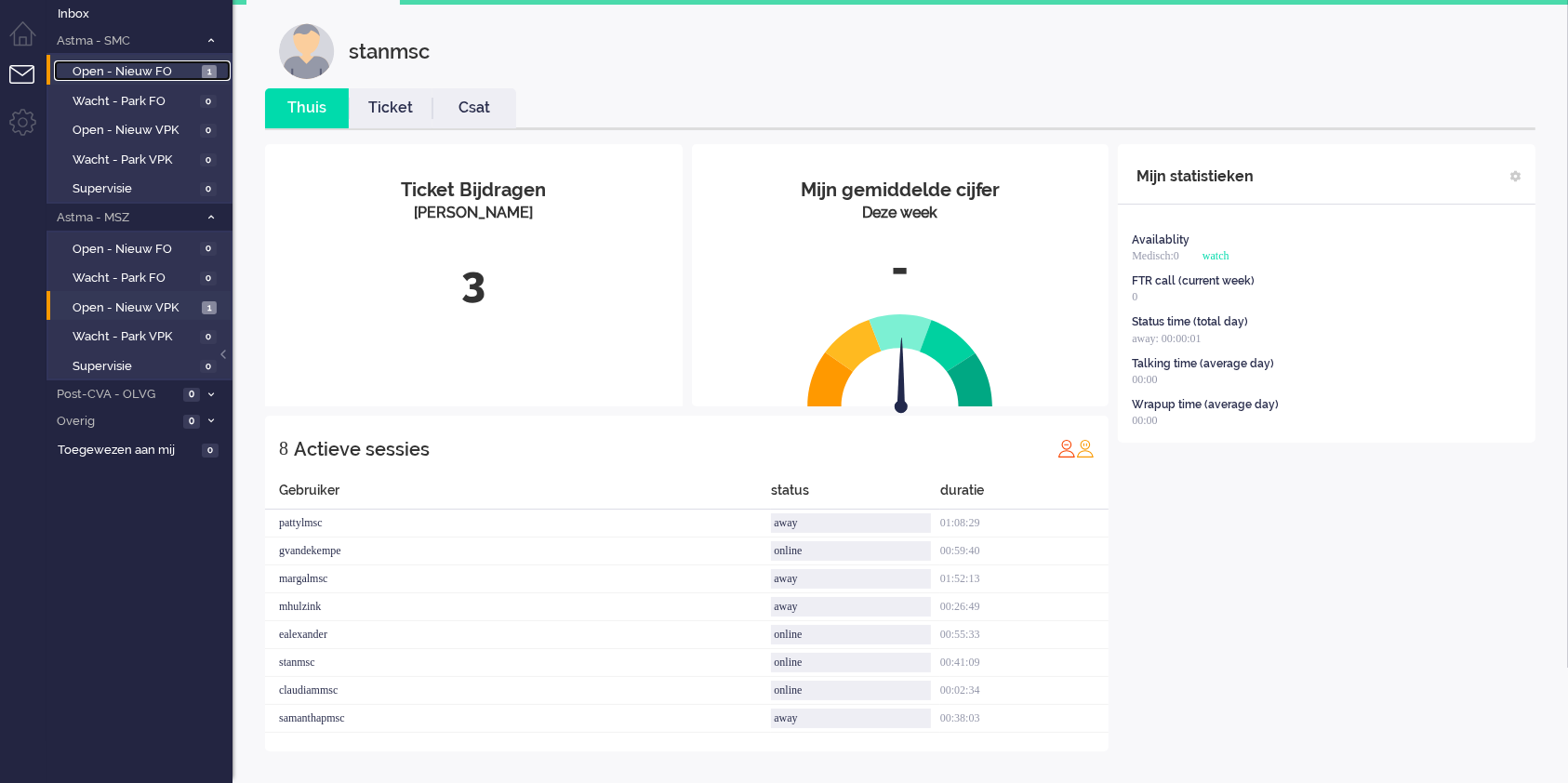 click on "Open - Nieuw FO" at bounding box center (135, 72) 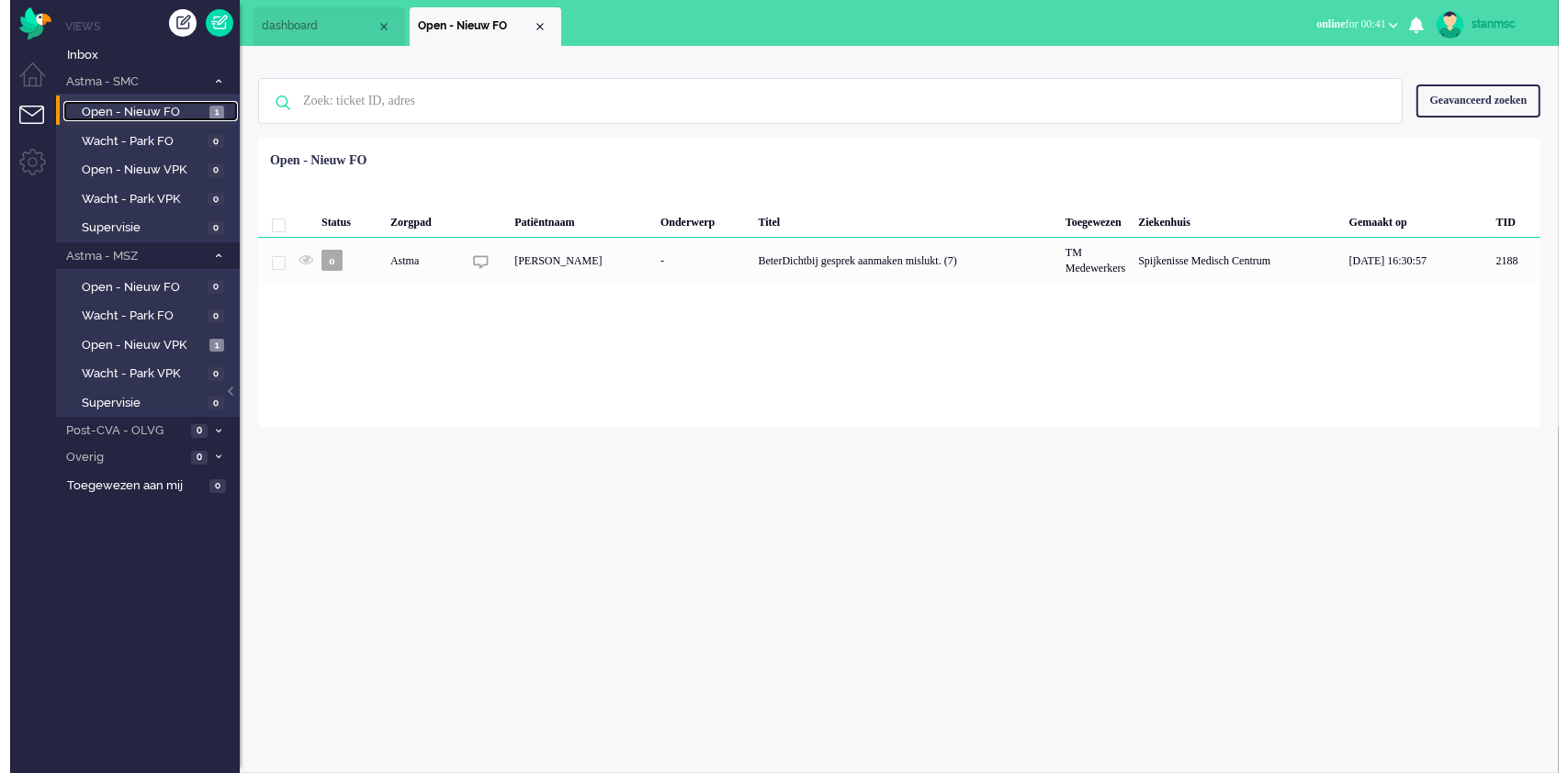 scroll, scrollTop: 0, scrollLeft: 0, axis: both 